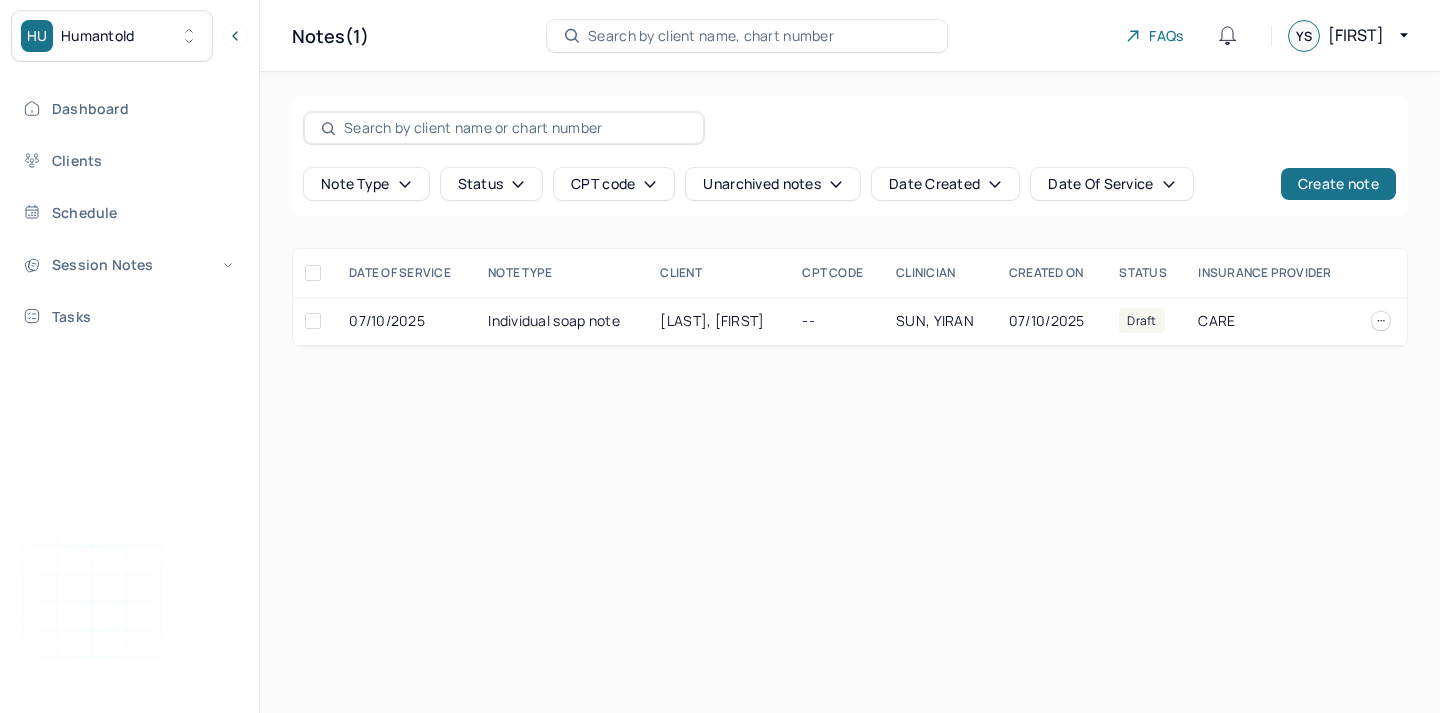 scroll, scrollTop: 0, scrollLeft: 0, axis: both 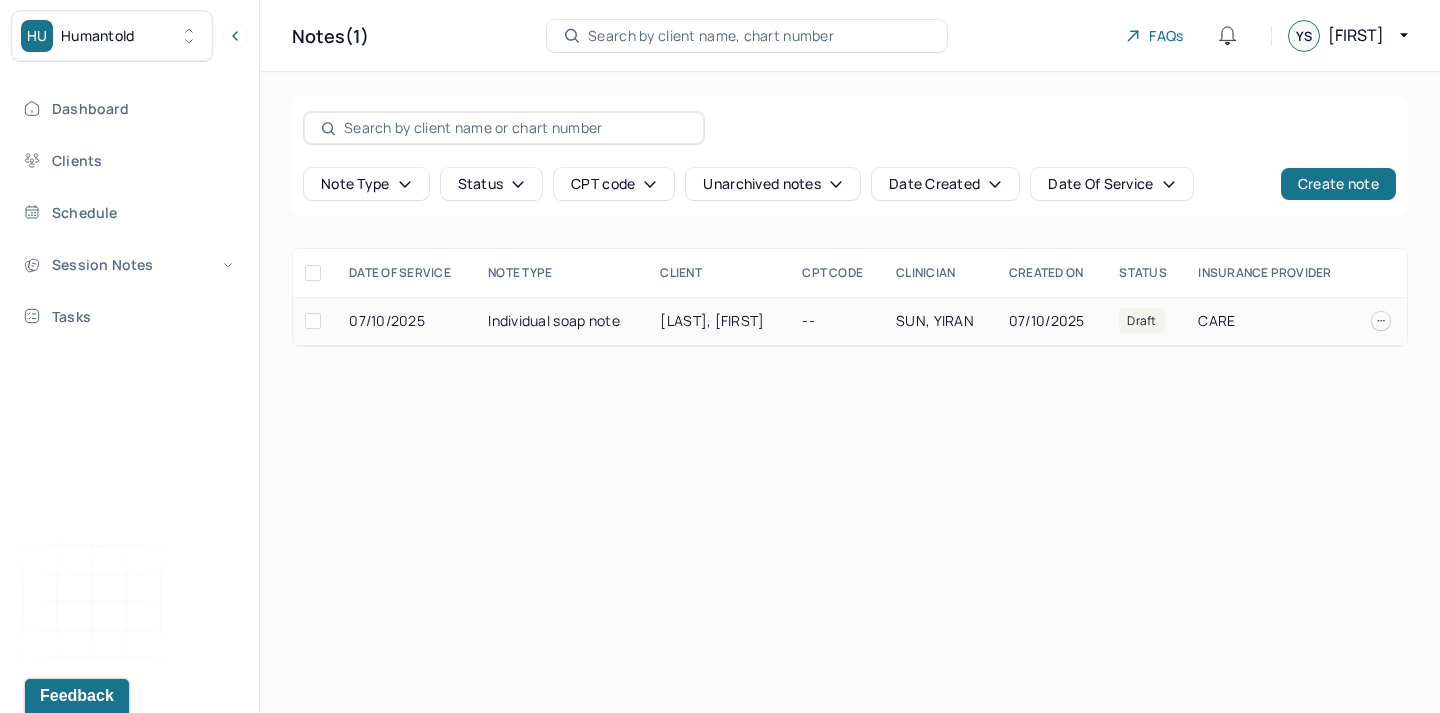 click on "[LAST], [FIRST]" at bounding box center (712, 320) 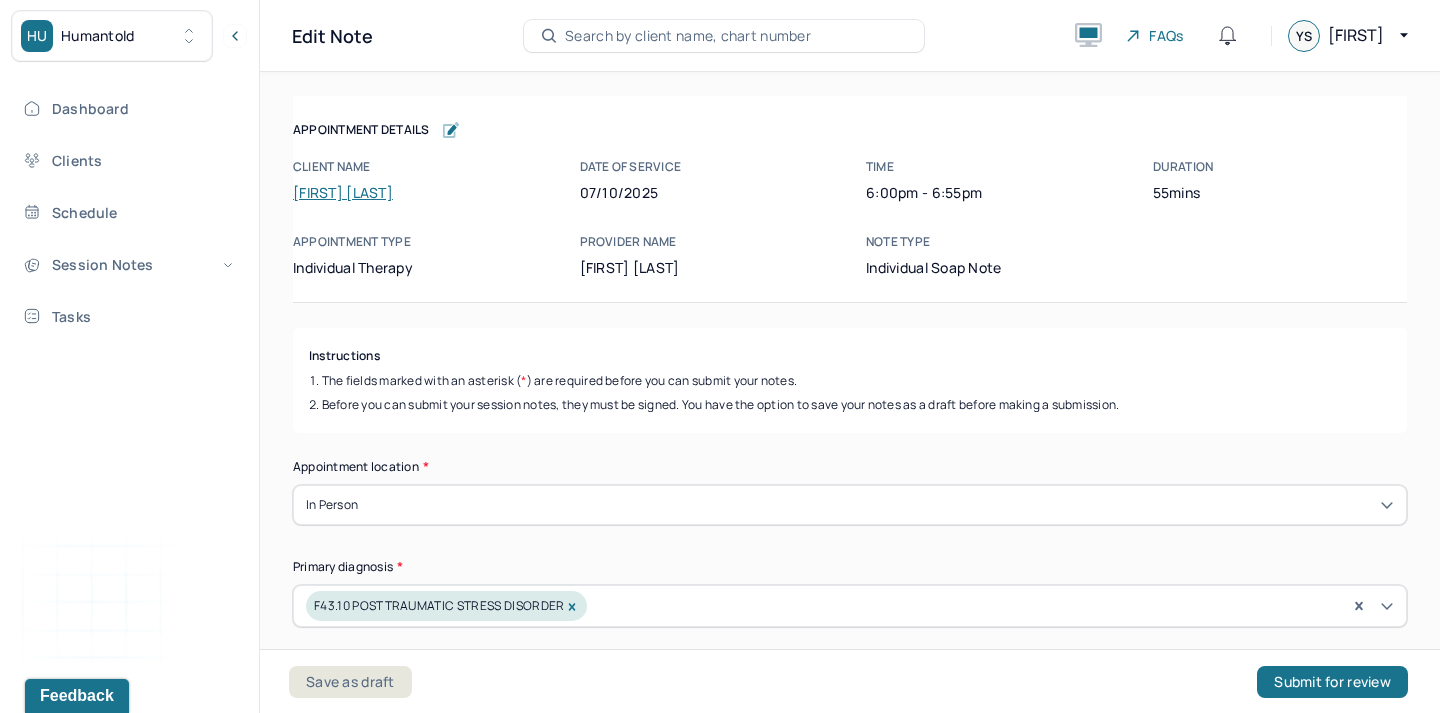 click on "[FIRST] [LAST]" at bounding box center (343, 192) 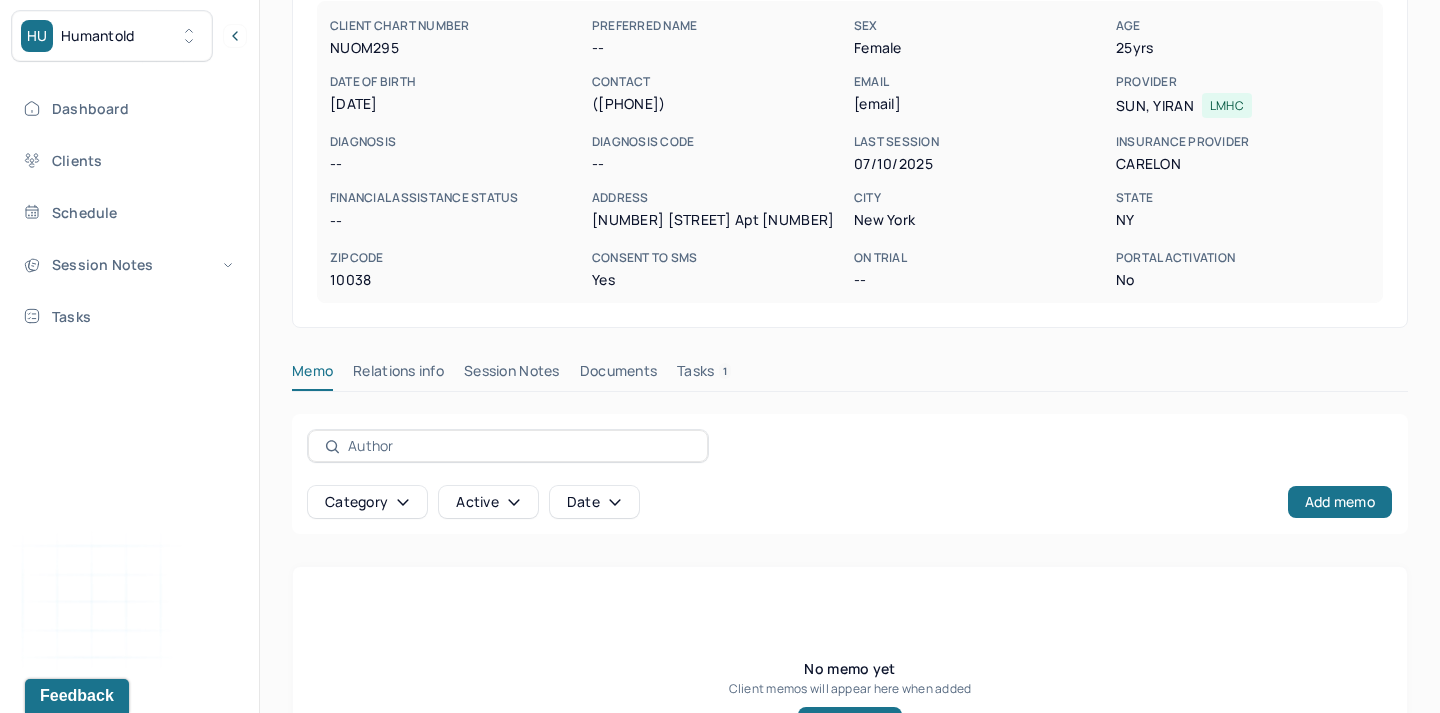 scroll, scrollTop: 200, scrollLeft: 0, axis: vertical 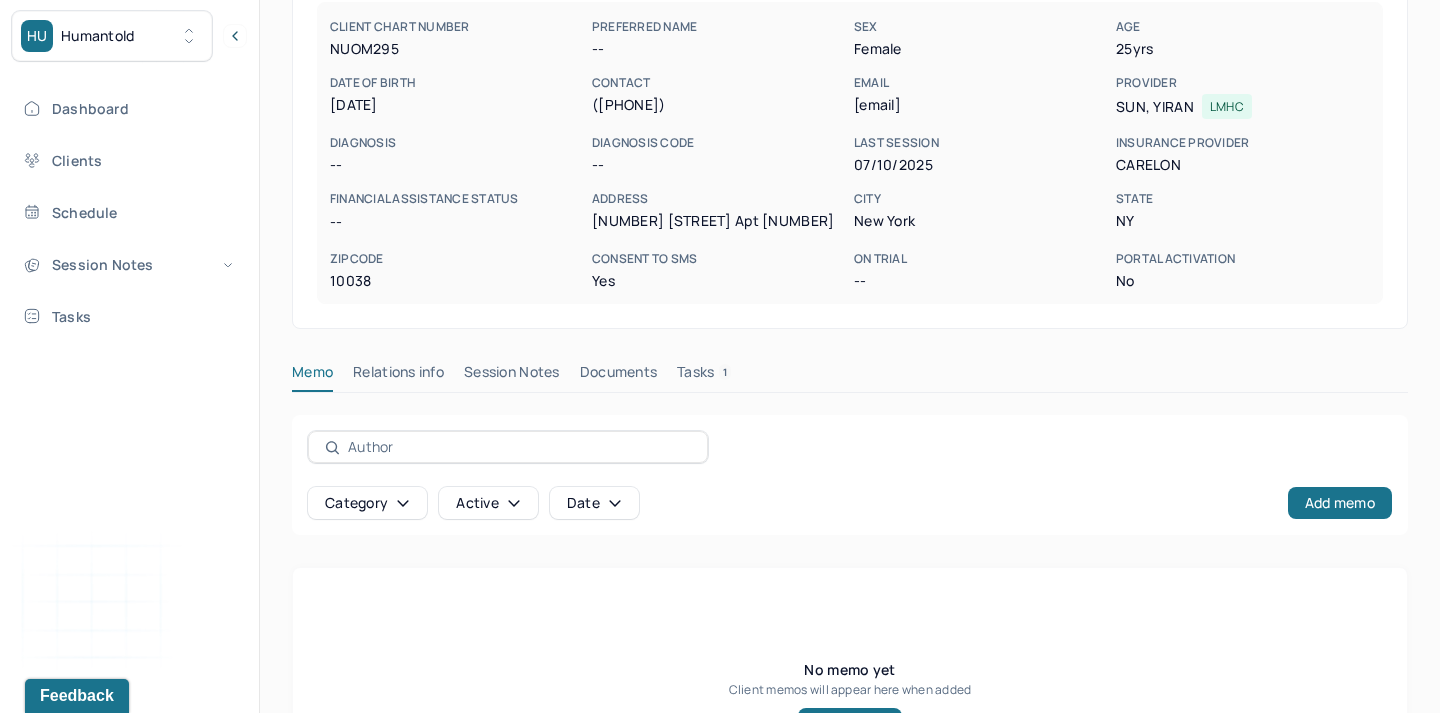 click on "Session Notes" at bounding box center [512, 376] 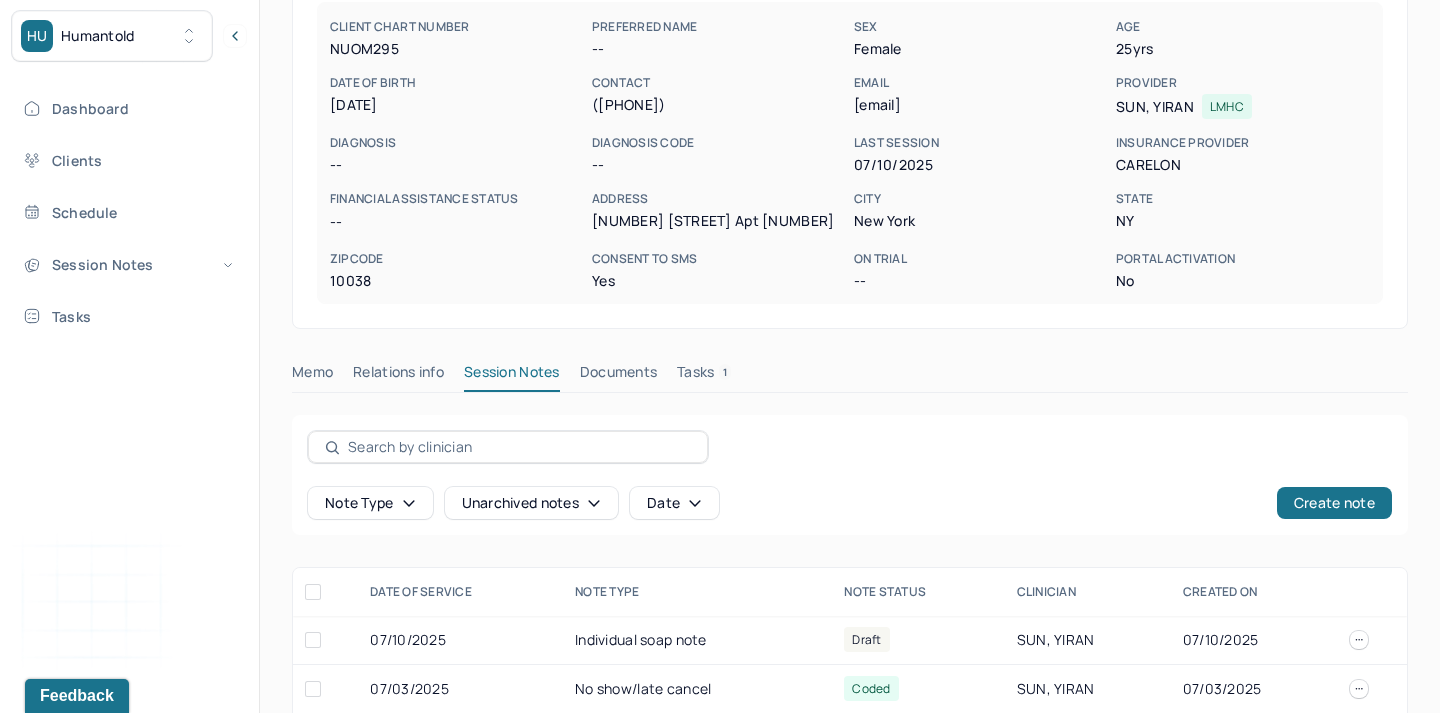 scroll, scrollTop: 275, scrollLeft: 0, axis: vertical 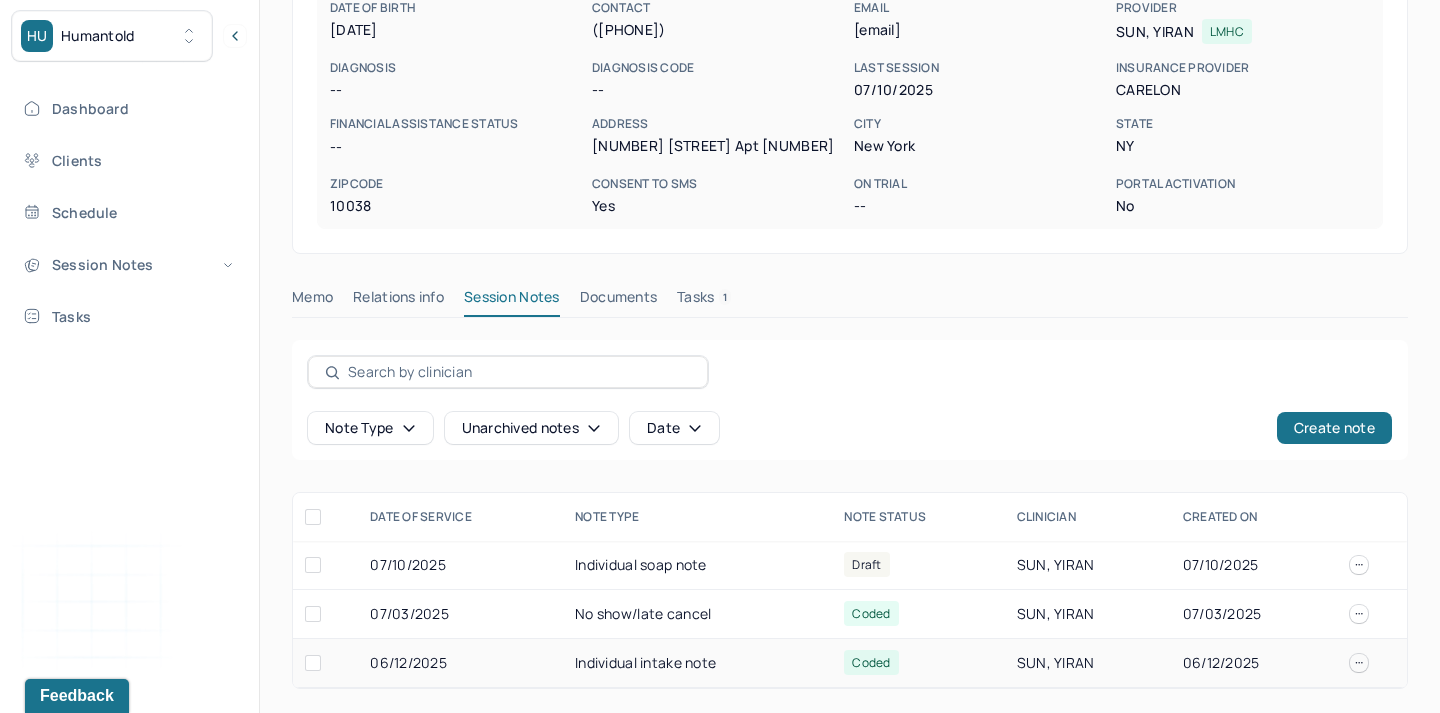 click on "Individual intake note" at bounding box center [697, 663] 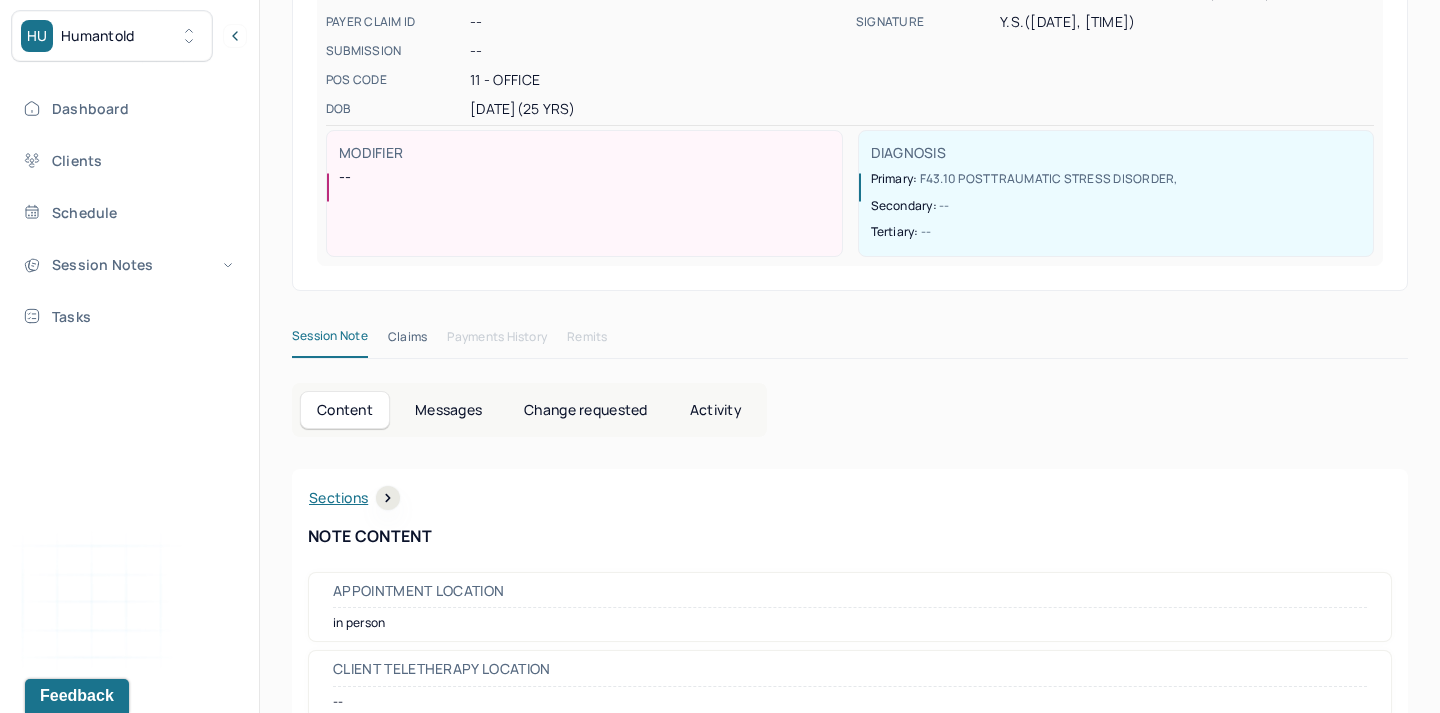 scroll, scrollTop: 338, scrollLeft: 0, axis: vertical 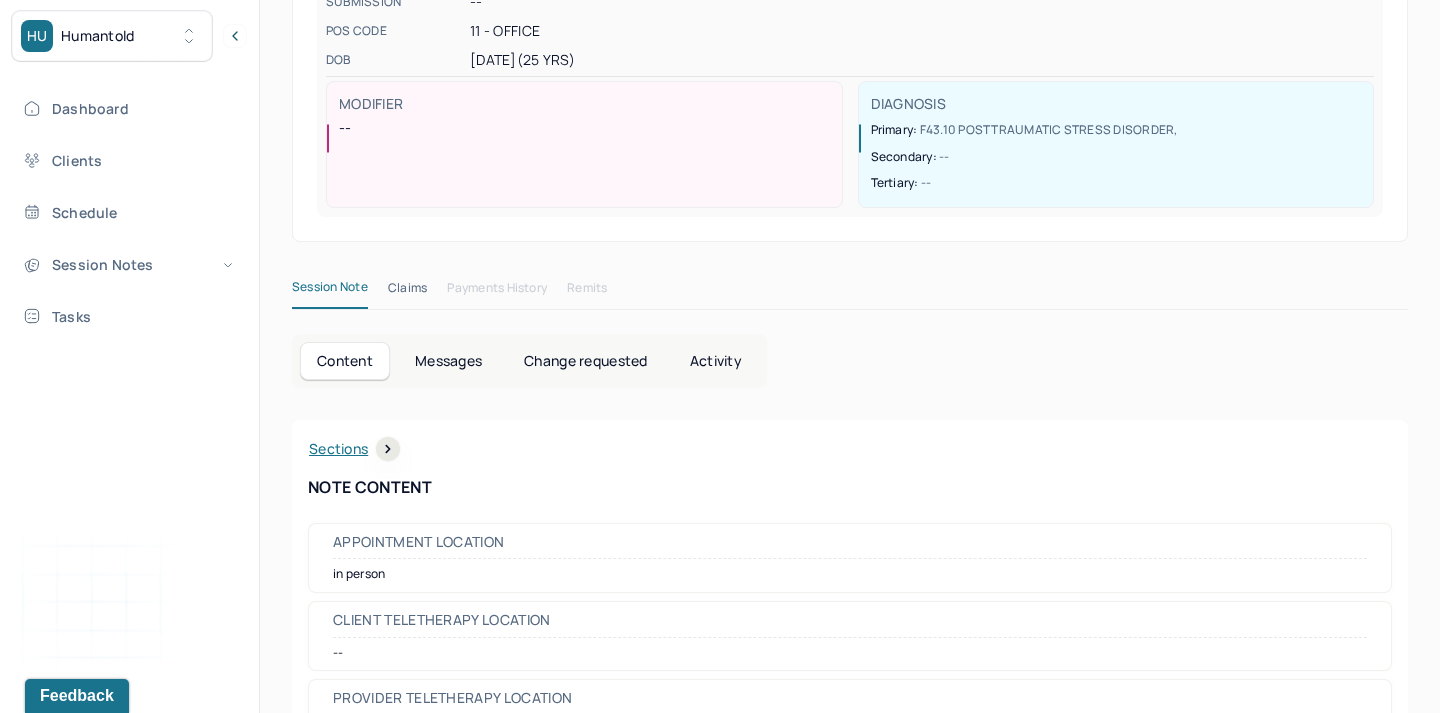 click on "Messages" at bounding box center [448, 361] 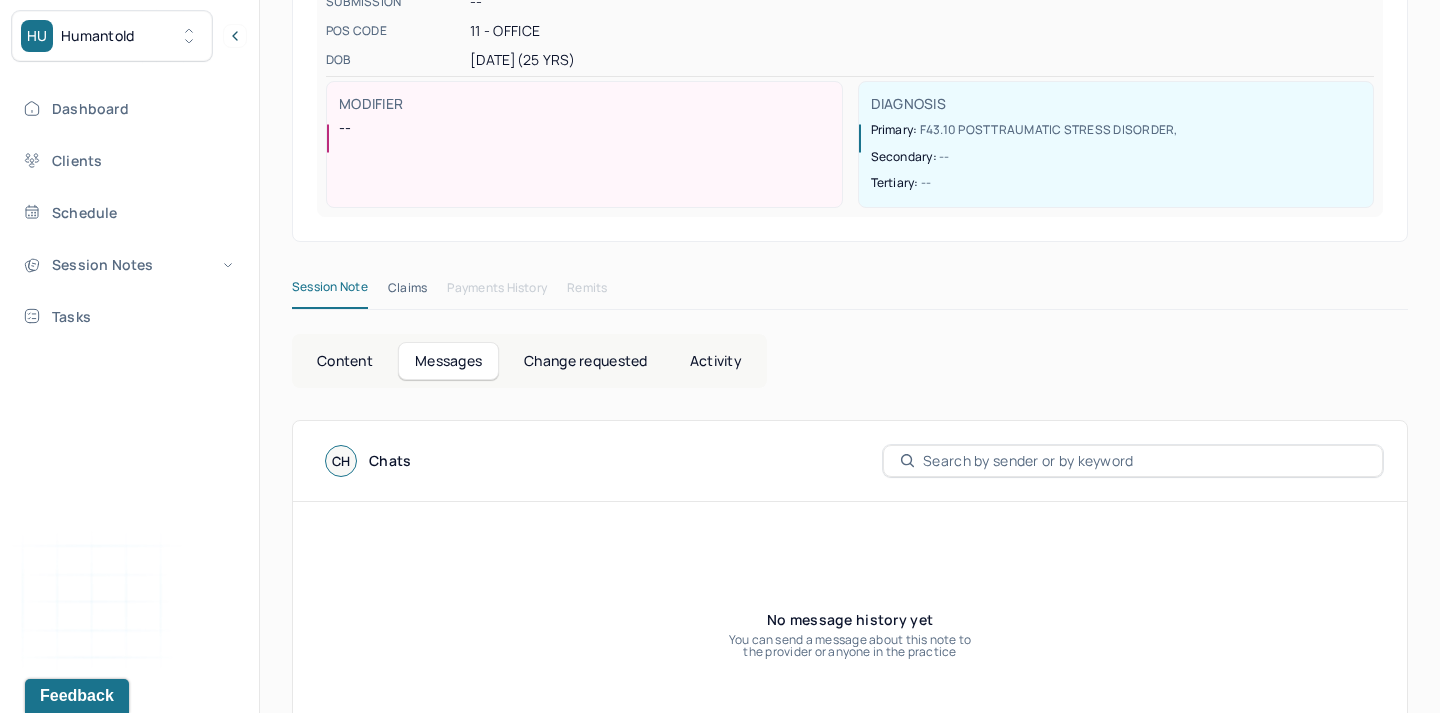 click on "Content" at bounding box center [345, 361] 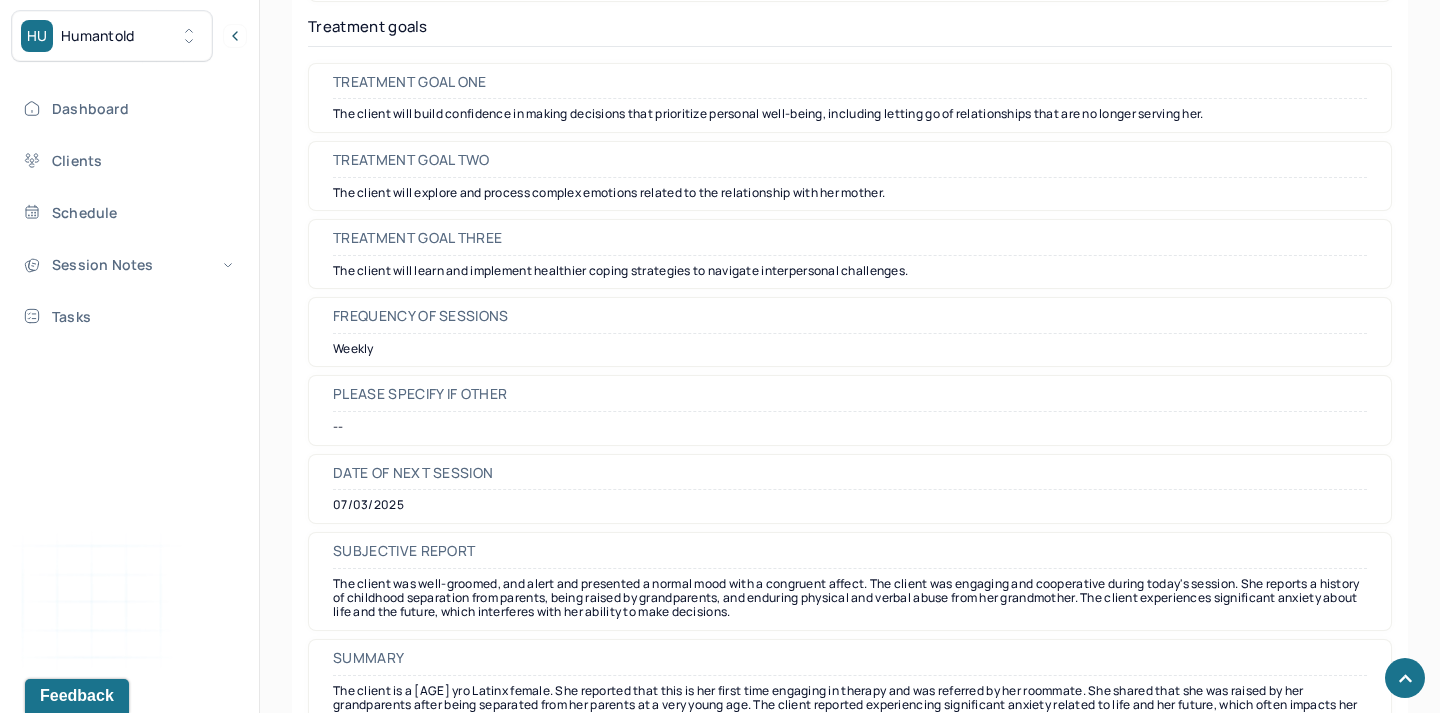 scroll, scrollTop: 9110, scrollLeft: 0, axis: vertical 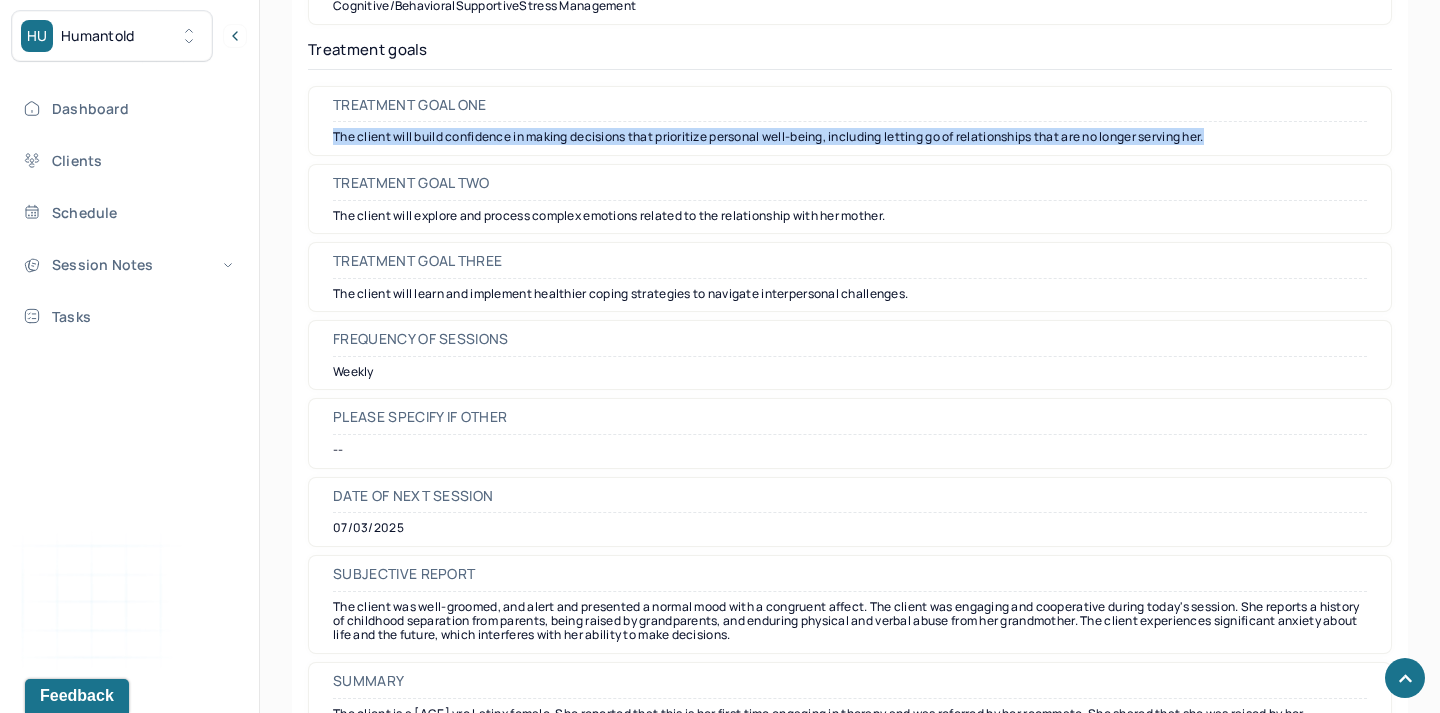 drag, startPoint x: 330, startPoint y: 139, endPoint x: 1308, endPoint y: 156, distance: 978.14777 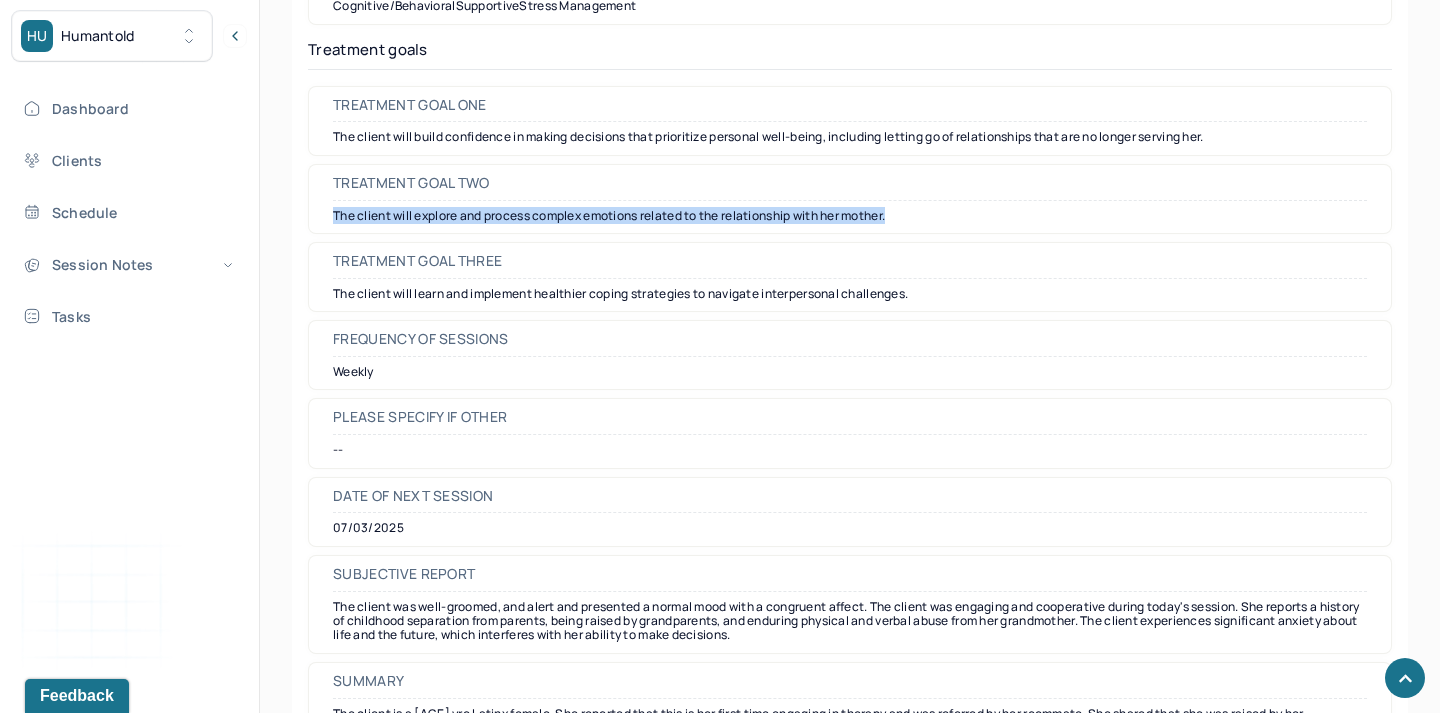 drag, startPoint x: 329, startPoint y: 209, endPoint x: 939, endPoint y: 214, distance: 610.0205 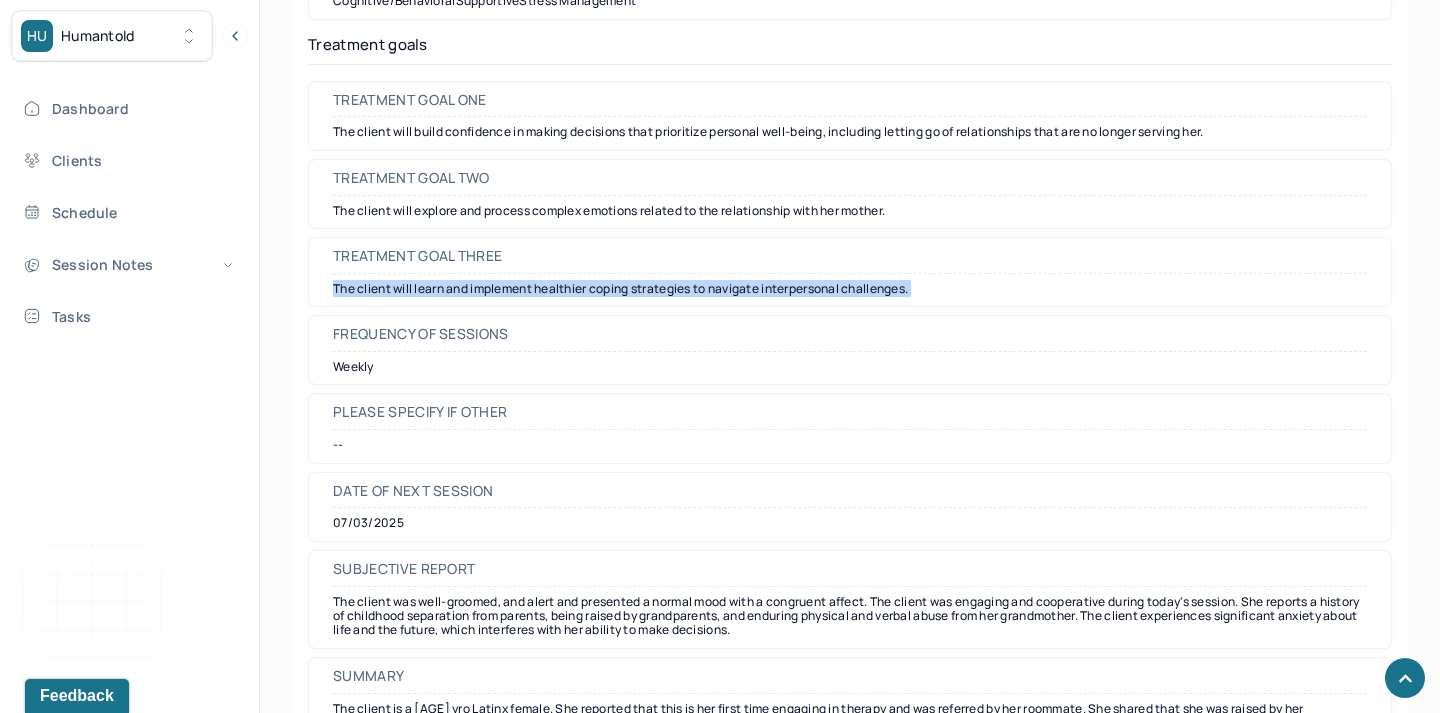 drag, startPoint x: 334, startPoint y: 290, endPoint x: 1108, endPoint y: 317, distance: 774.47076 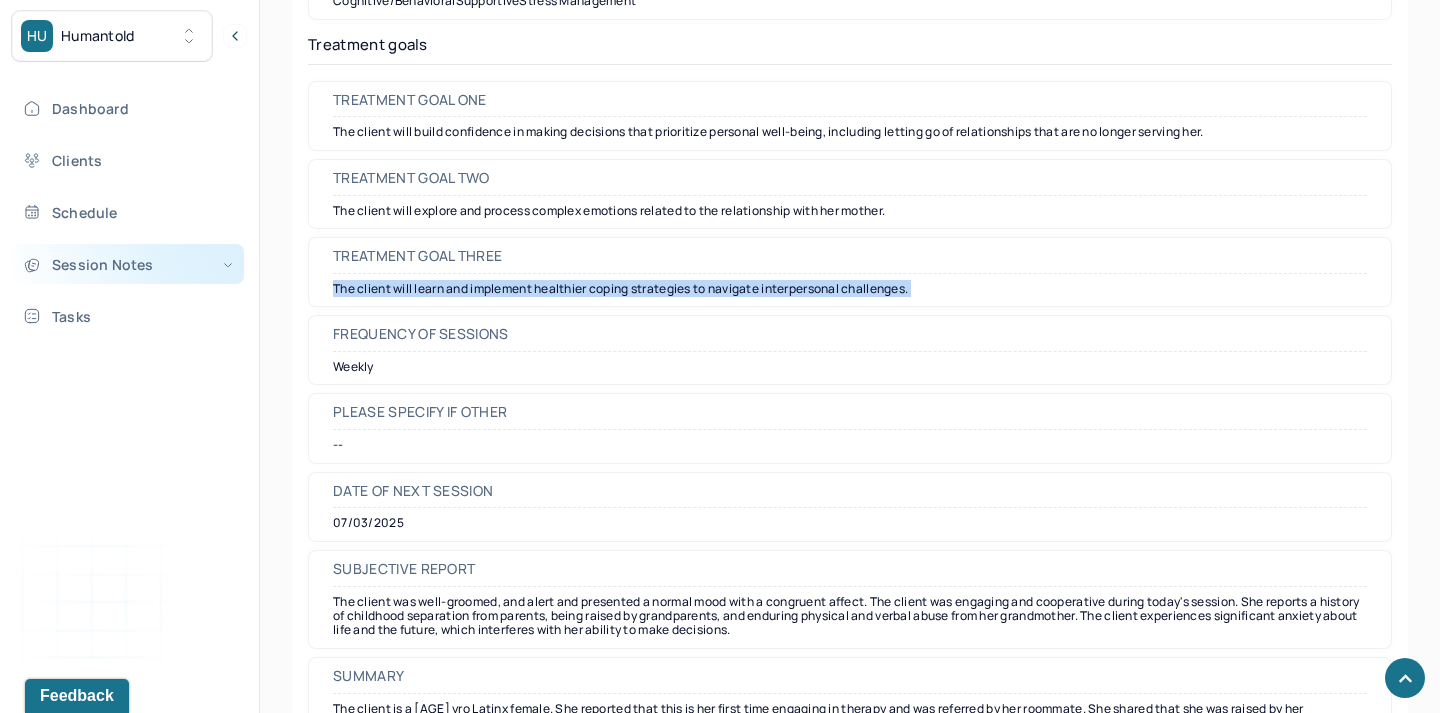 click on "Session Notes" at bounding box center (128, 264) 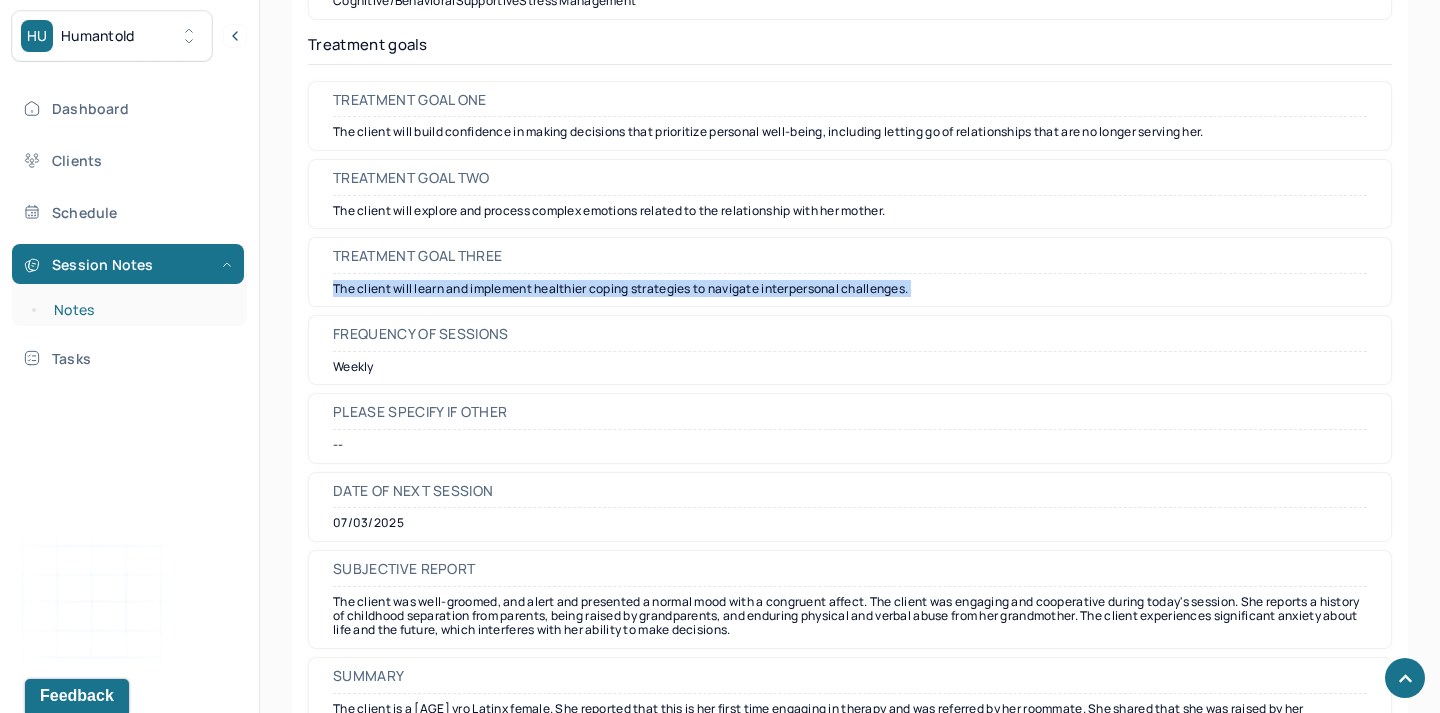 click on "Notes" at bounding box center [139, 310] 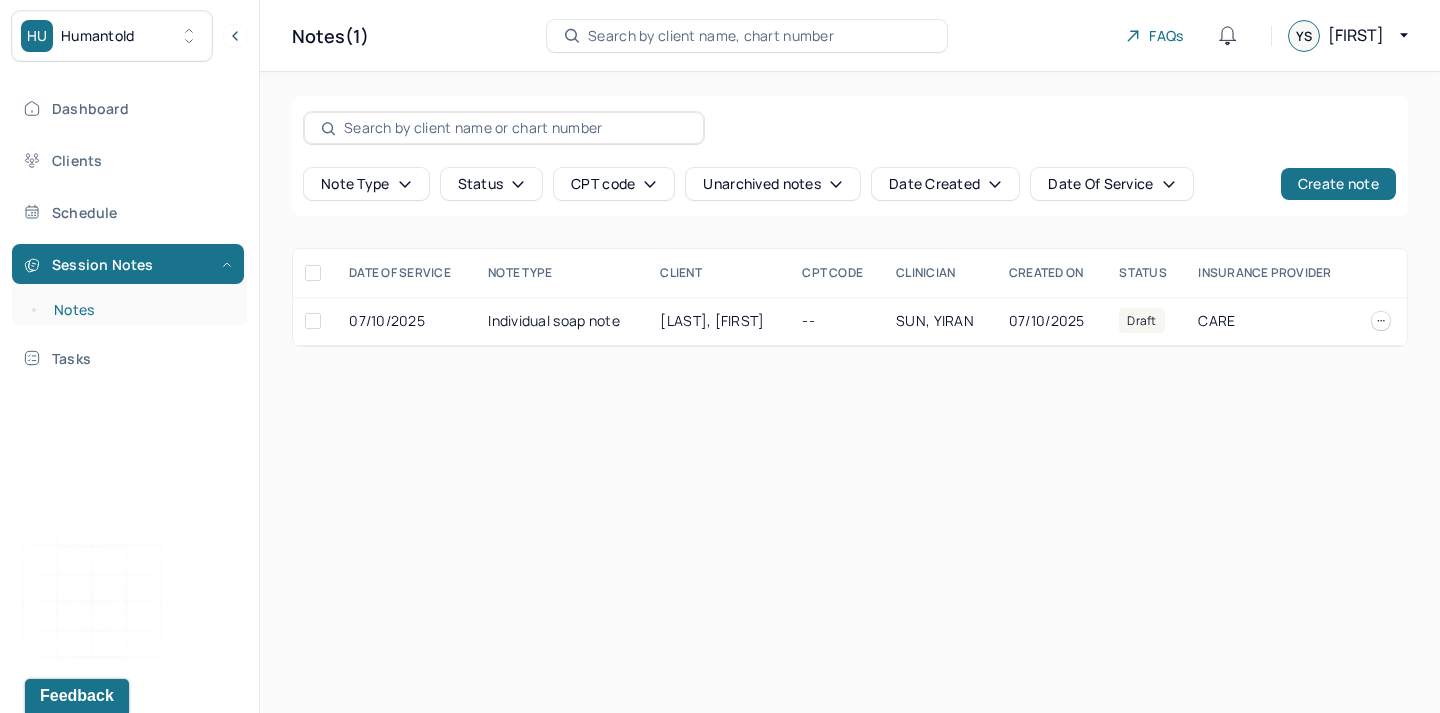 scroll, scrollTop: 0, scrollLeft: 0, axis: both 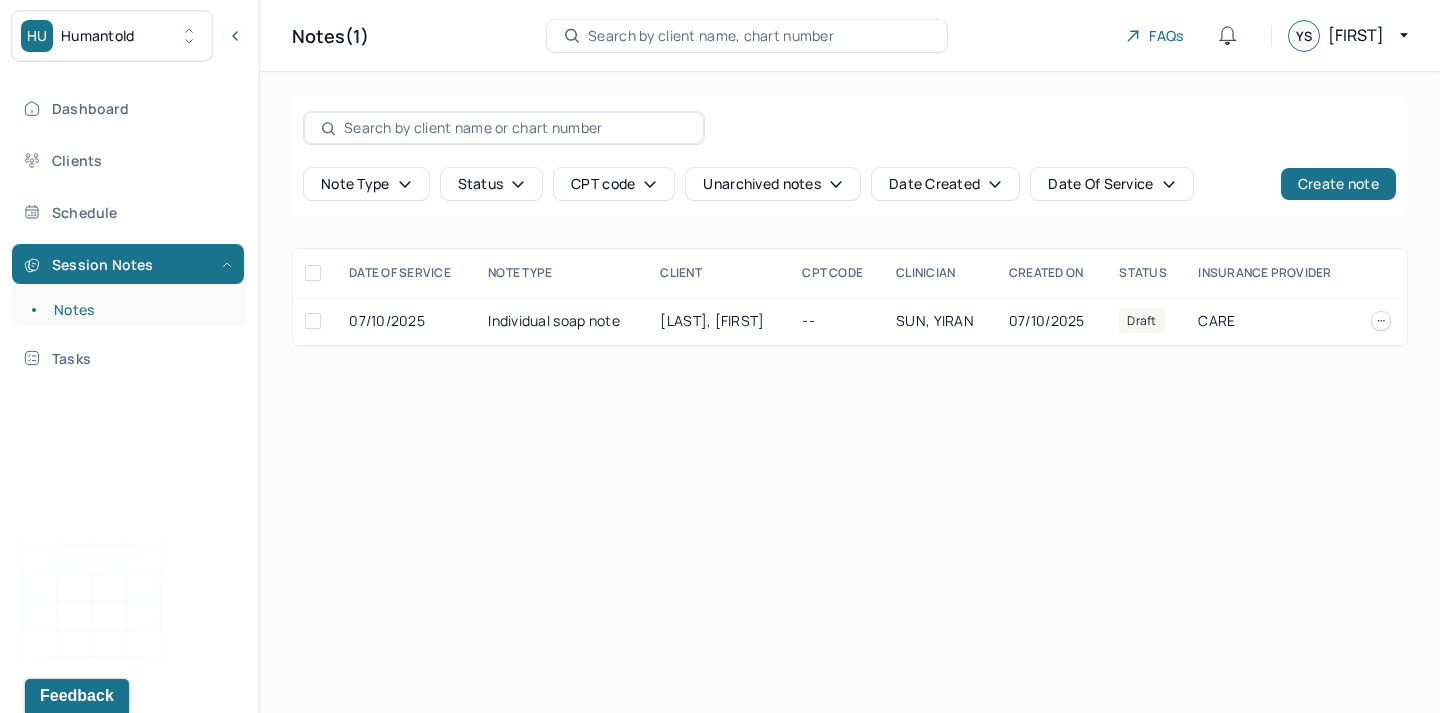 click on "Dashboard Clients Schedule Session Notes Notes Tasks" at bounding box center [129, 233] 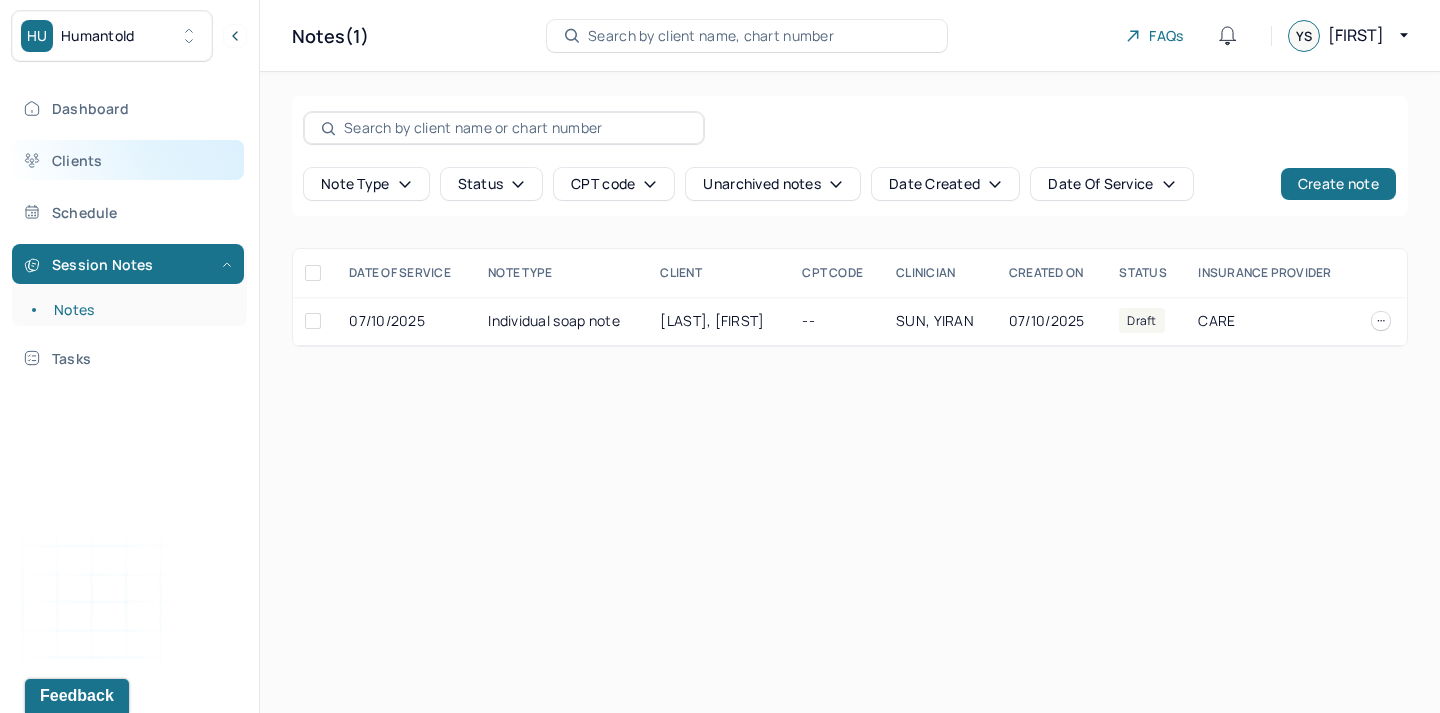 click on "Clients" at bounding box center (128, 160) 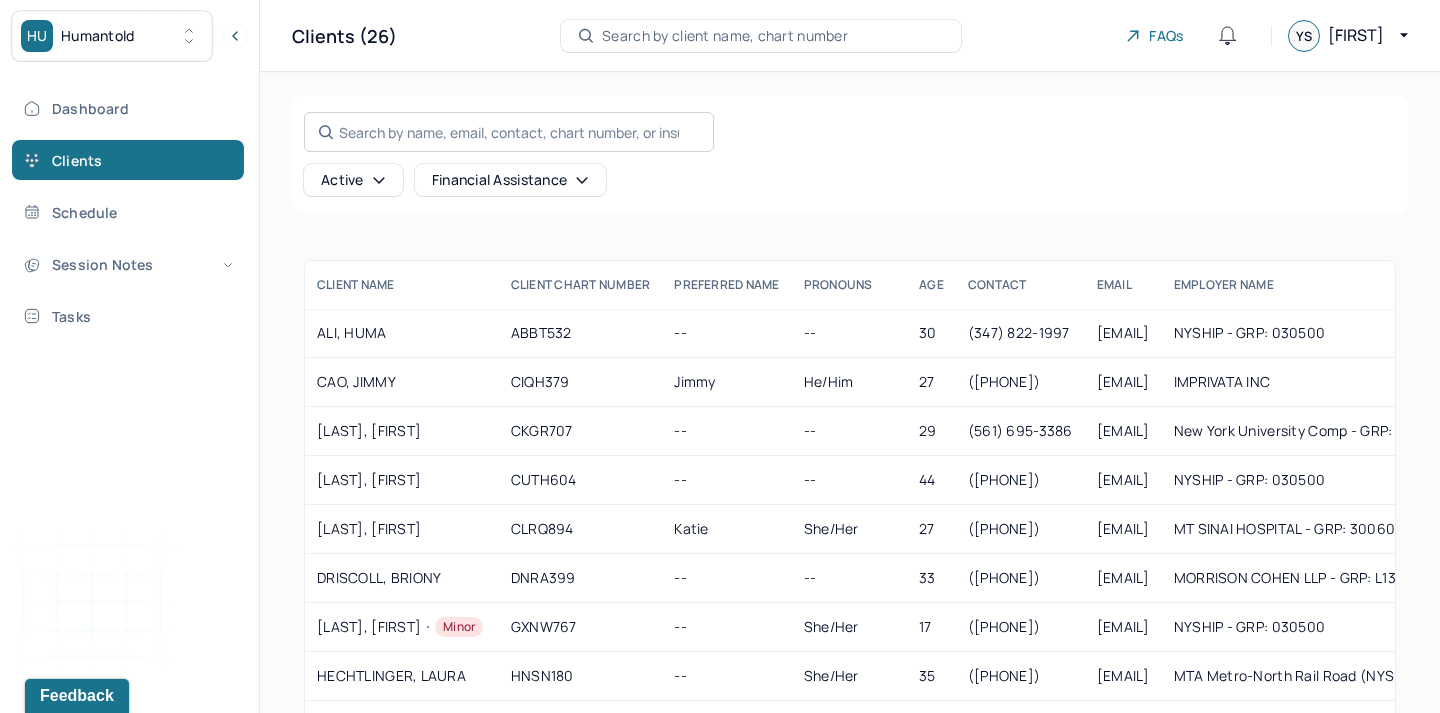 click on "Search by name, email, contact, chart number, or insurance id..." at bounding box center (509, 132) 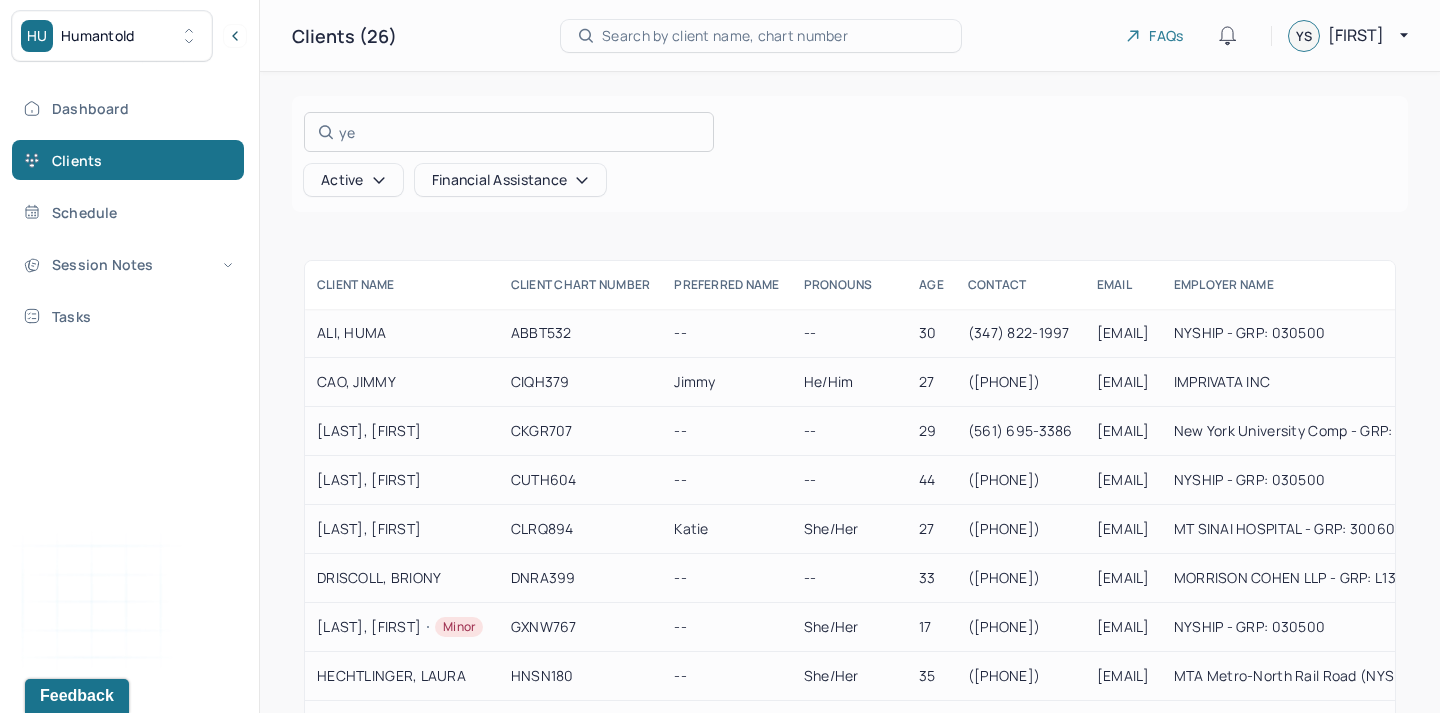 type on "ye" 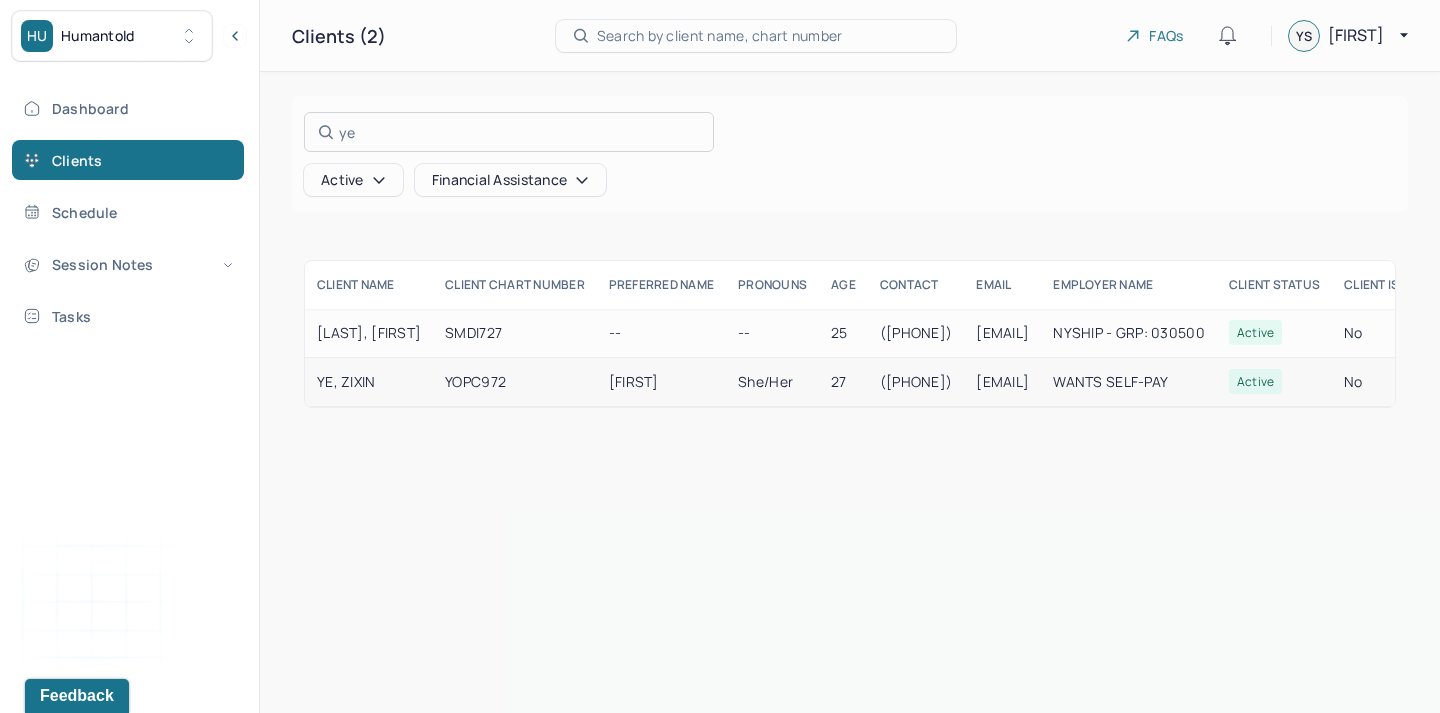 click at bounding box center [720, 356] 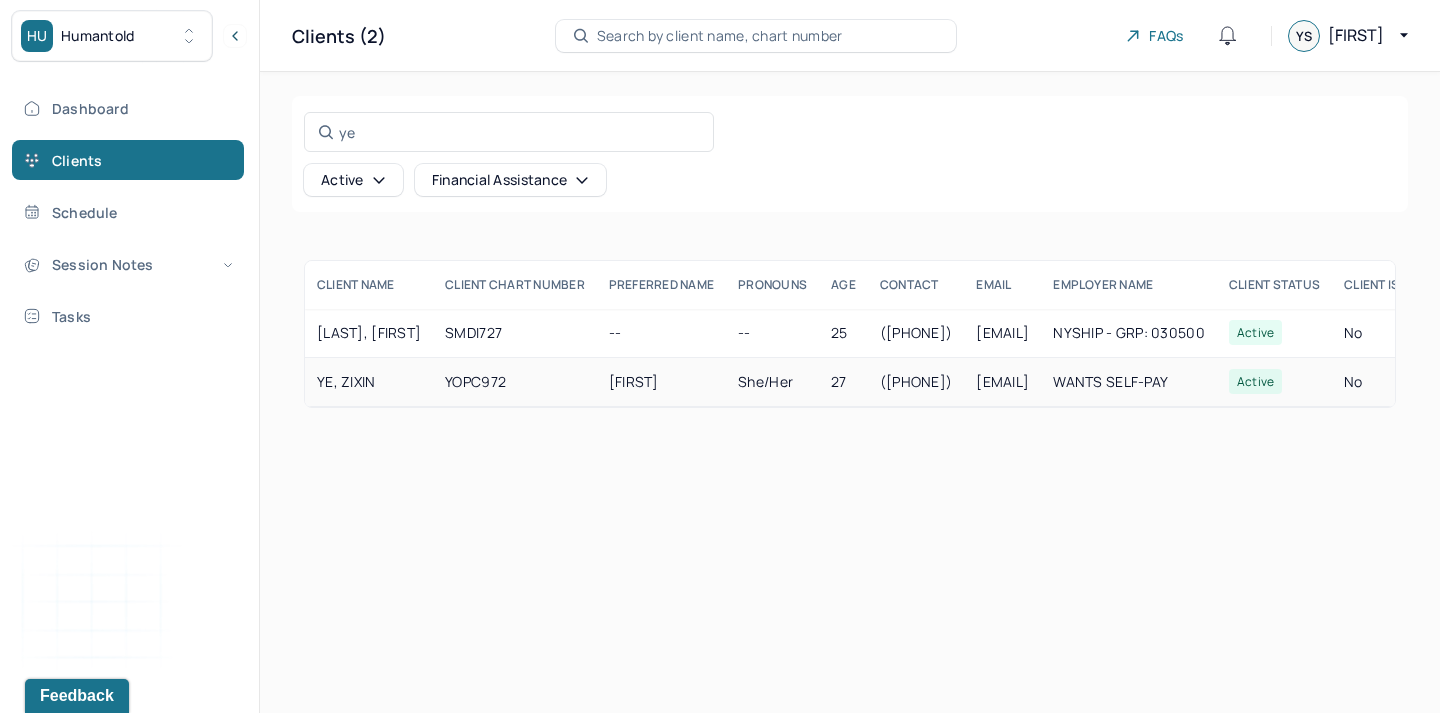 click on "[FIRST]" at bounding box center [661, 382] 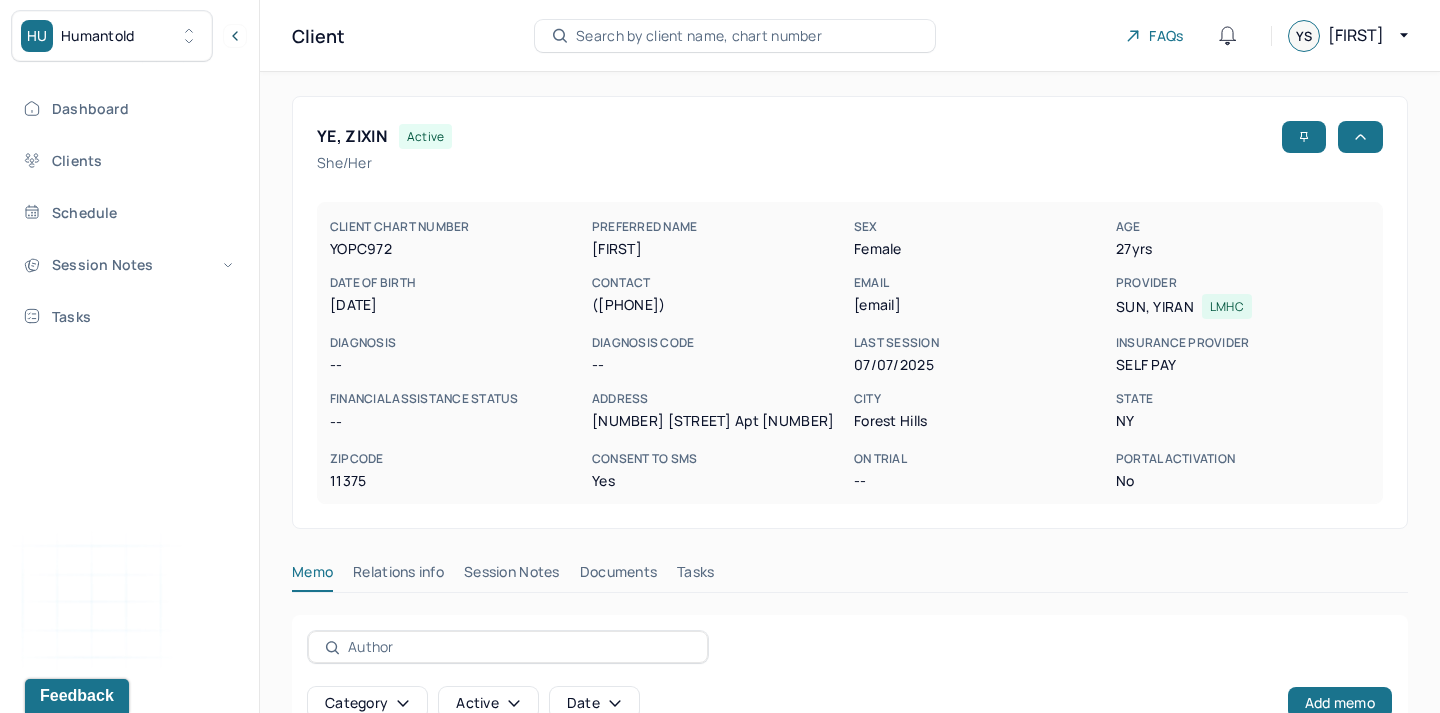 click on "Session Notes" at bounding box center [512, 576] 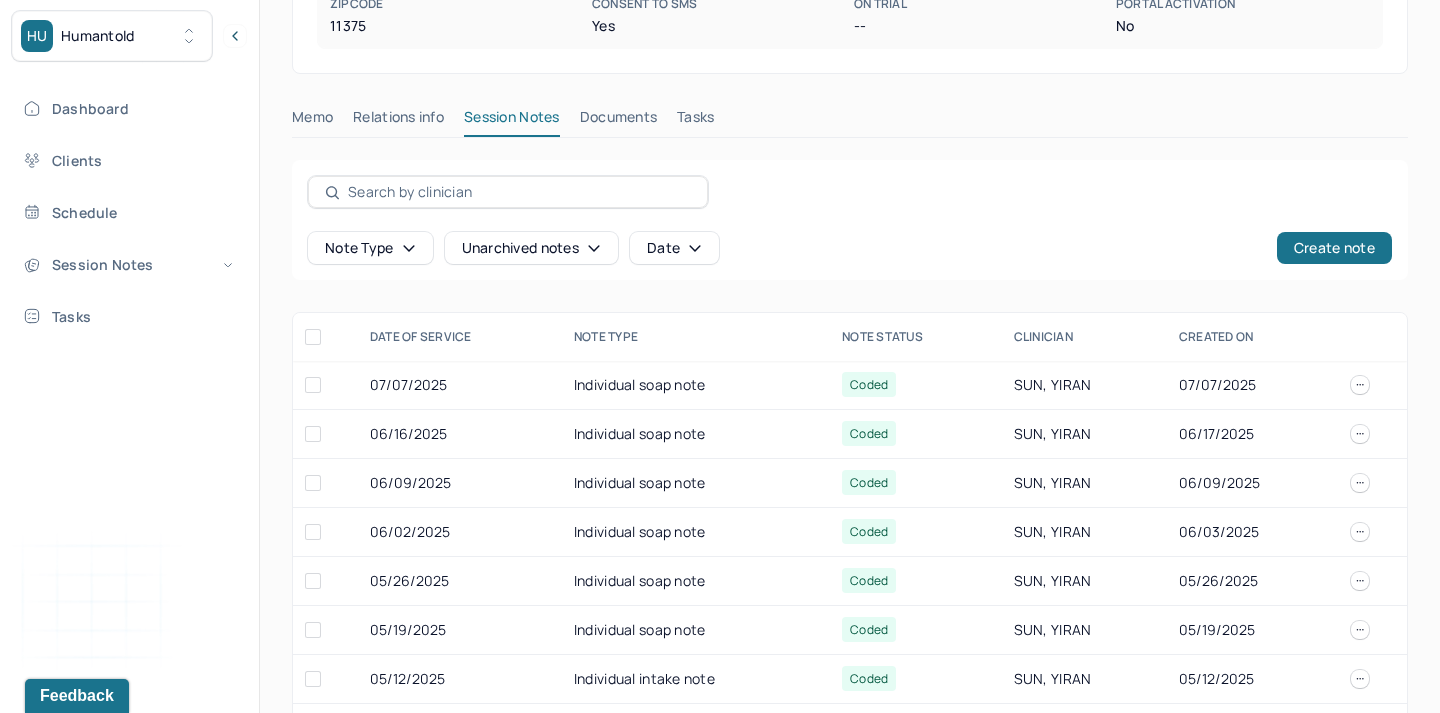 scroll, scrollTop: 520, scrollLeft: 0, axis: vertical 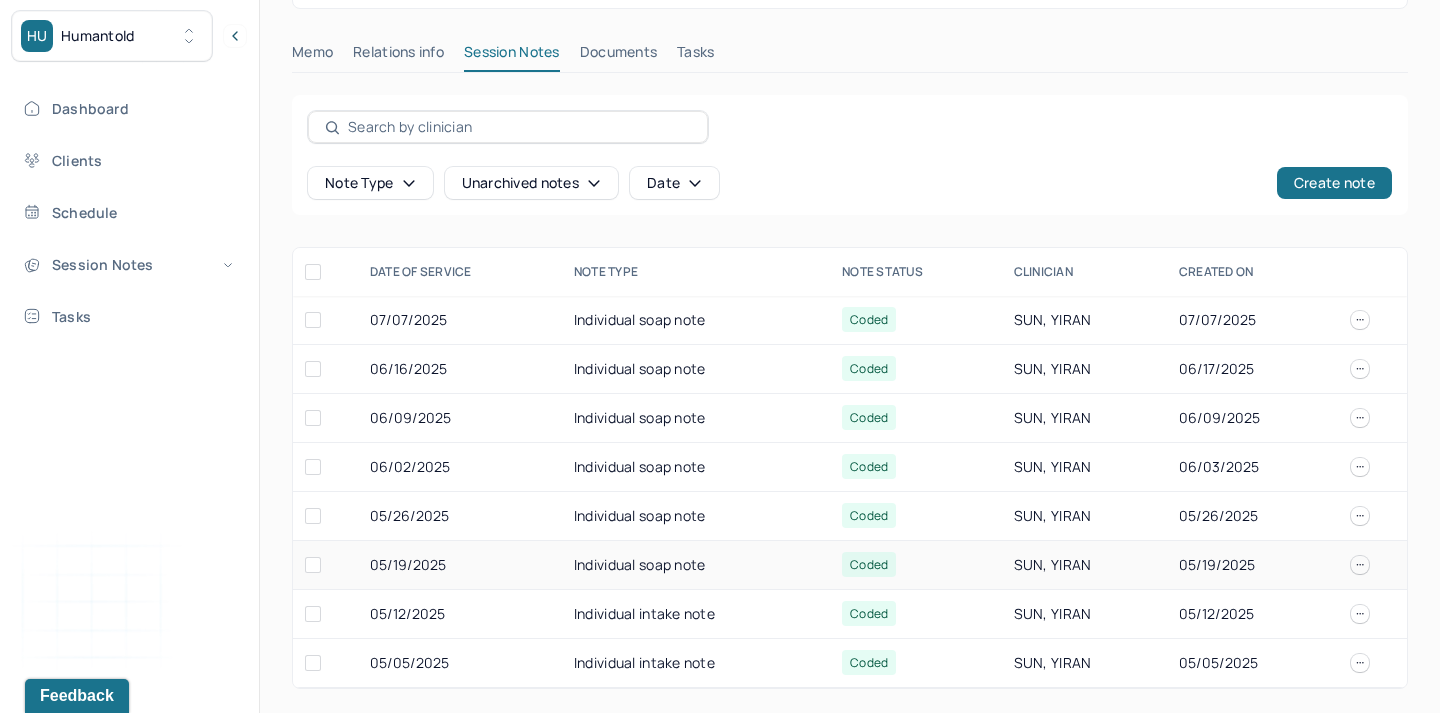 click on "Individual soap note" at bounding box center [696, 565] 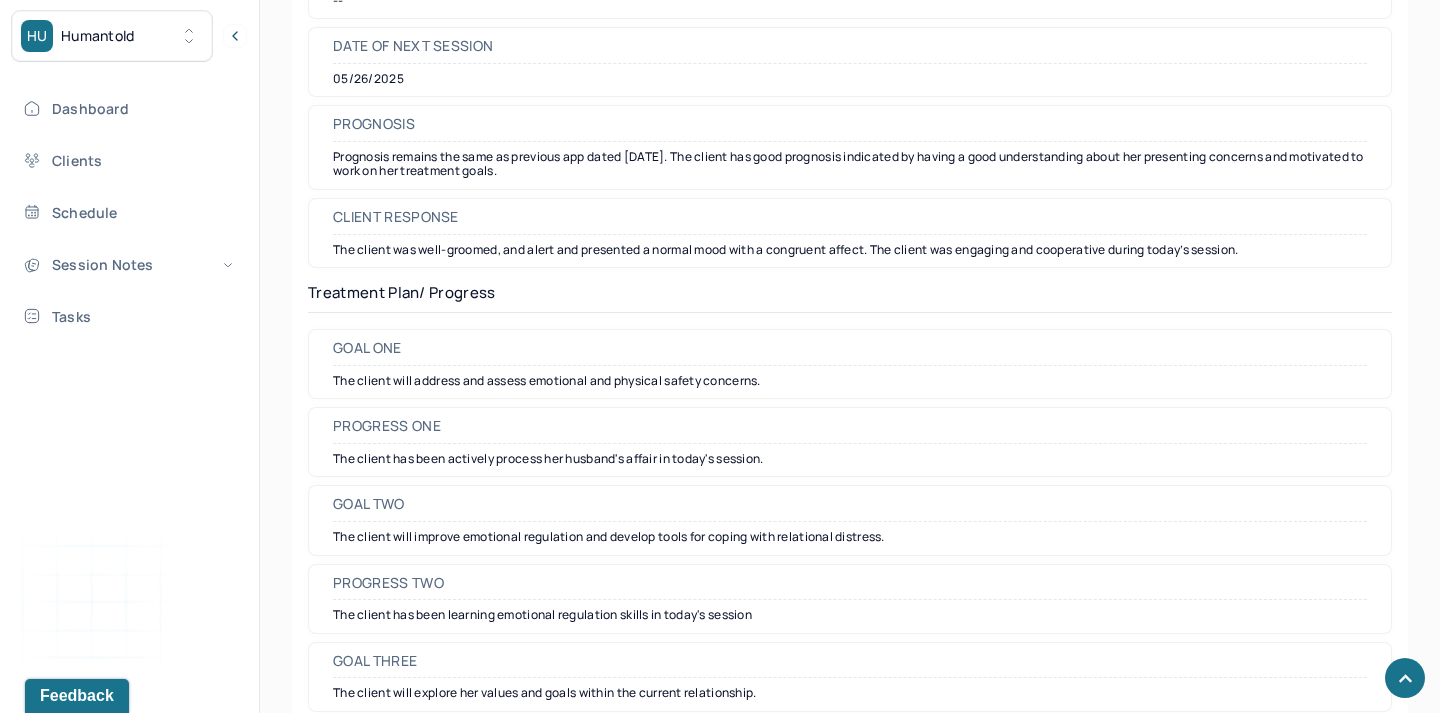 scroll, scrollTop: 2766, scrollLeft: 0, axis: vertical 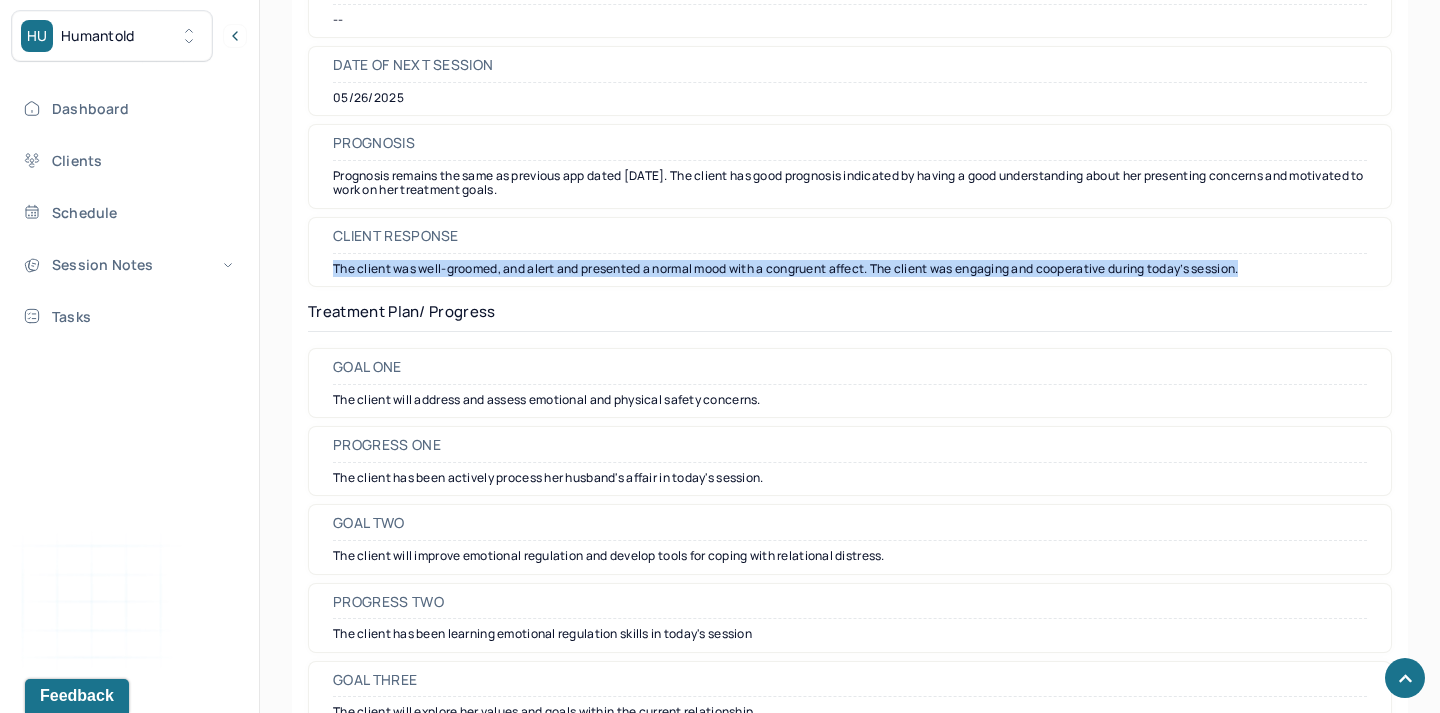 drag, startPoint x: 327, startPoint y: 271, endPoint x: 420, endPoint y: 294, distance: 95.80188 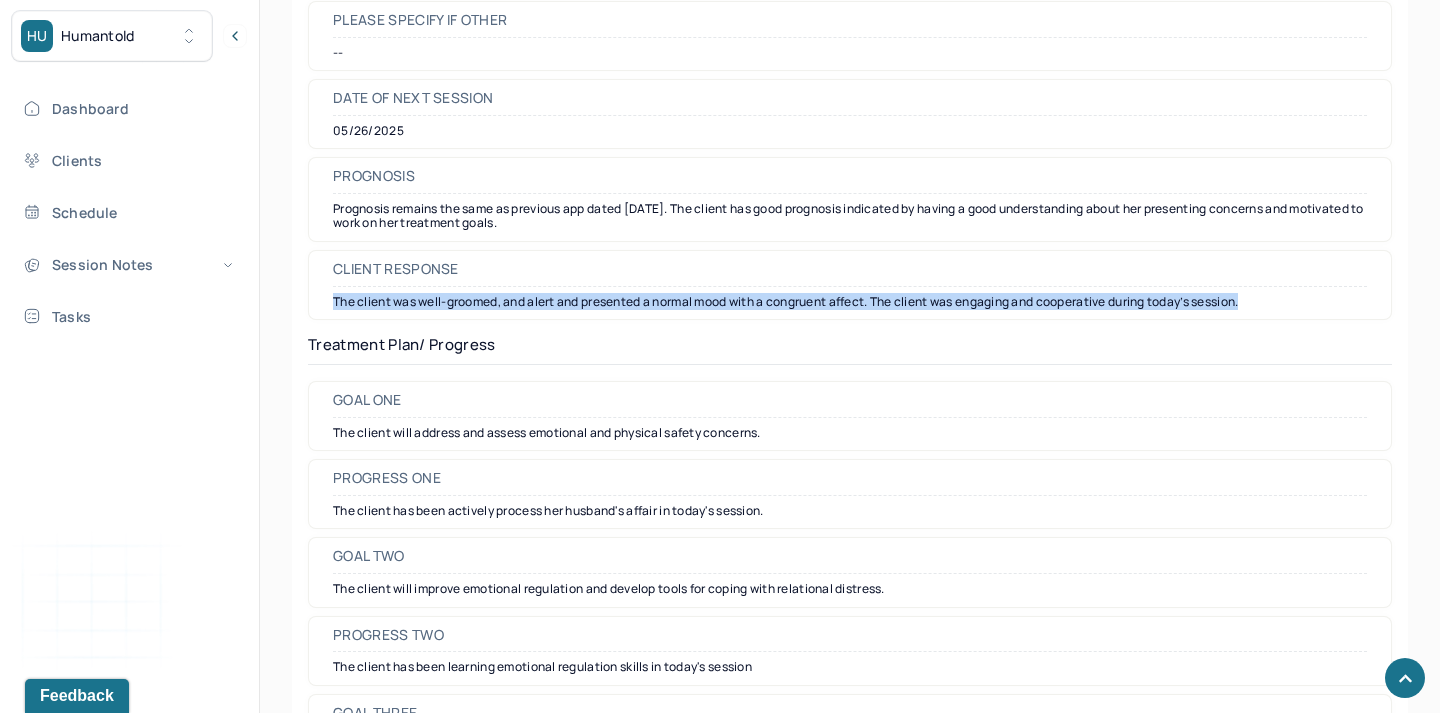scroll, scrollTop: 2727, scrollLeft: 0, axis: vertical 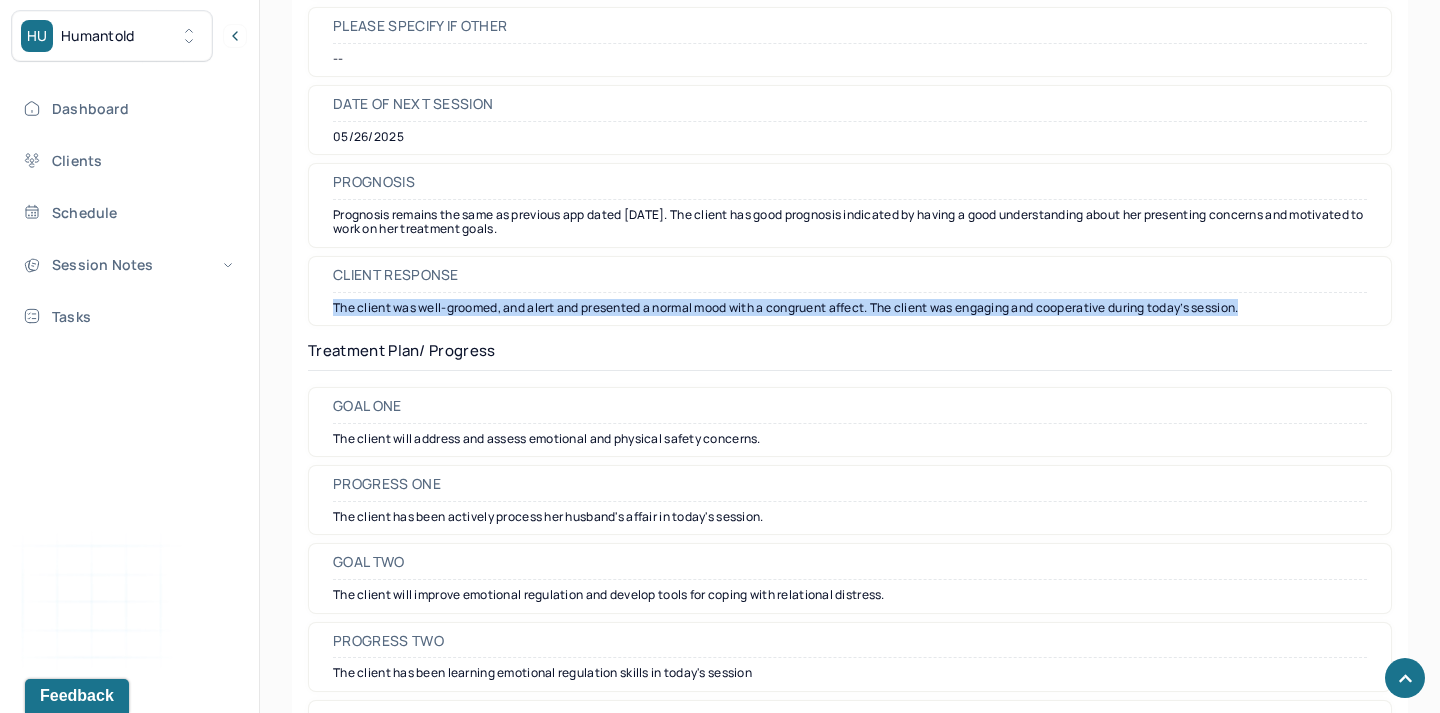 drag, startPoint x: 601, startPoint y: 227, endPoint x: 601, endPoint y: 190, distance: 37 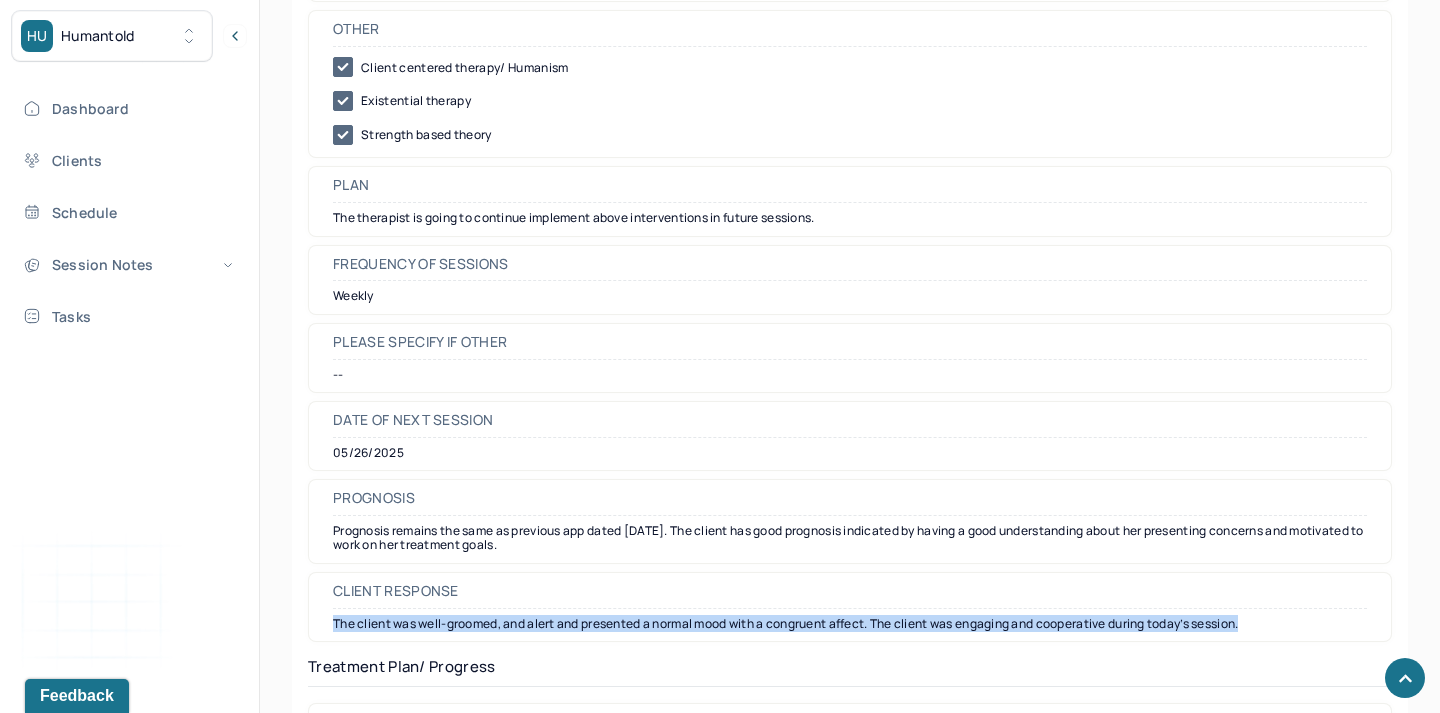 scroll, scrollTop: 2413, scrollLeft: 0, axis: vertical 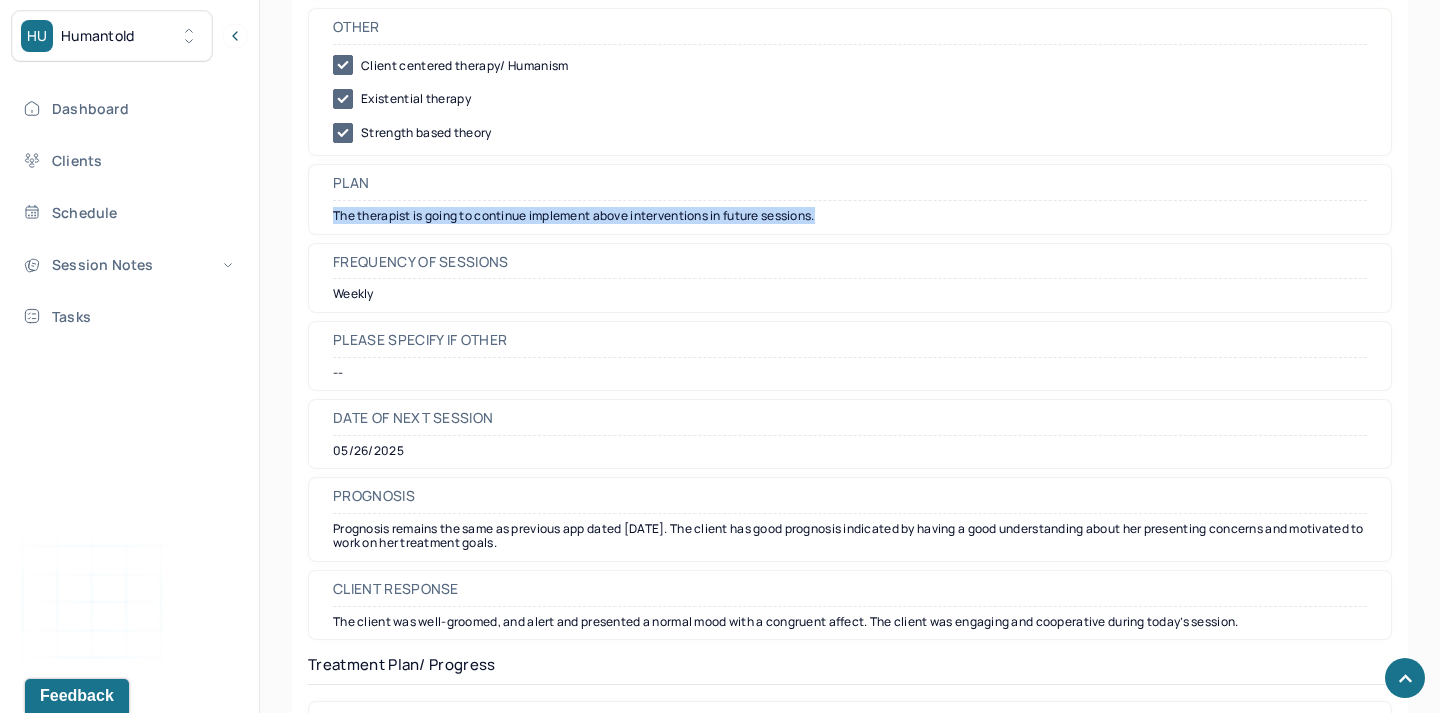 drag, startPoint x: 331, startPoint y: 216, endPoint x: 887, endPoint y: 222, distance: 556.03235 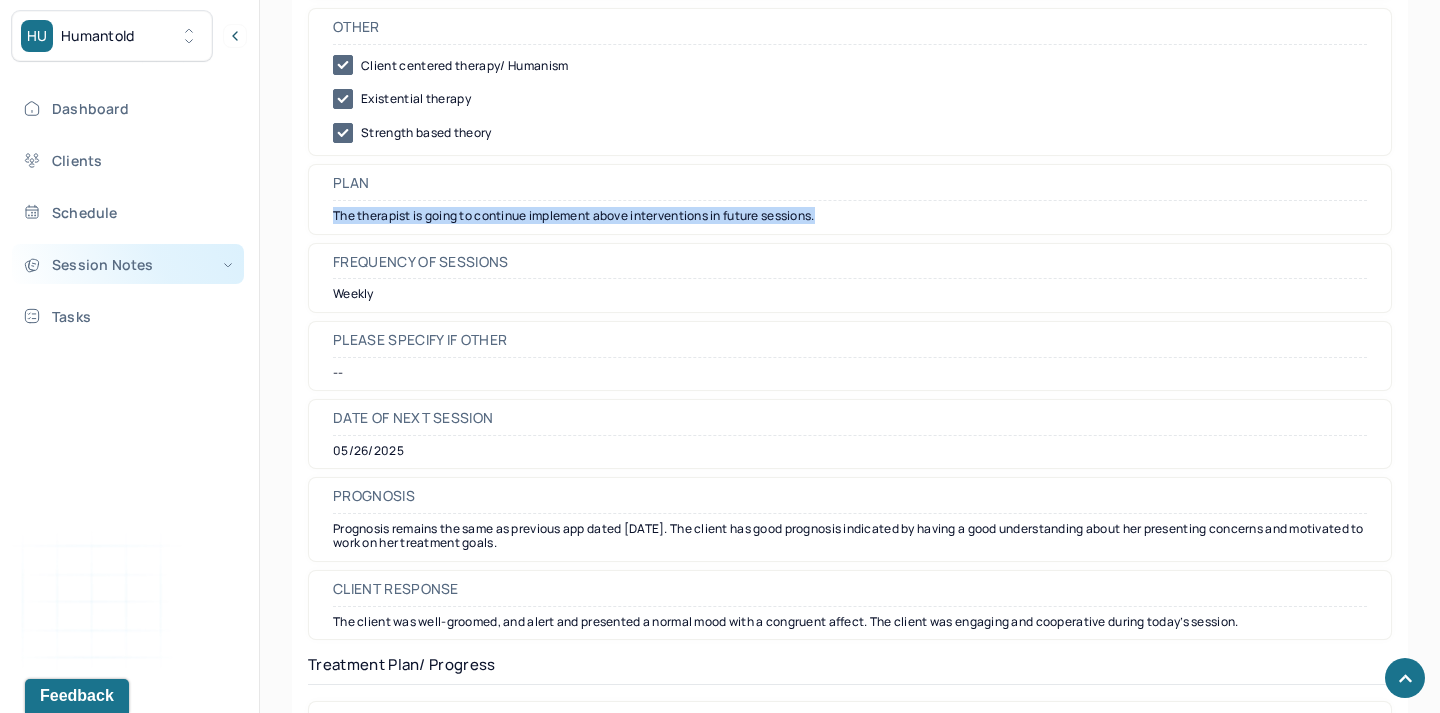 click on "Session Notes" at bounding box center (128, 264) 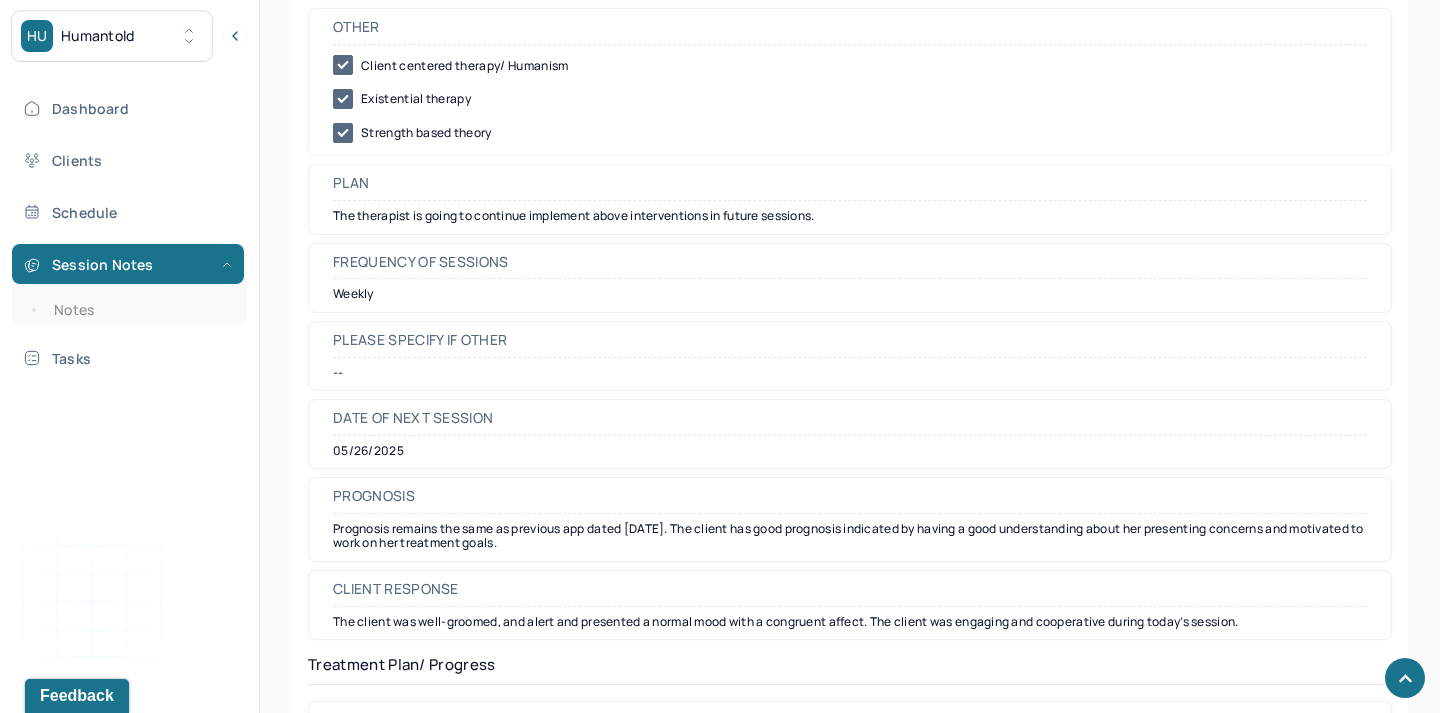 click on "Session Notes Notes" at bounding box center (129, 285) 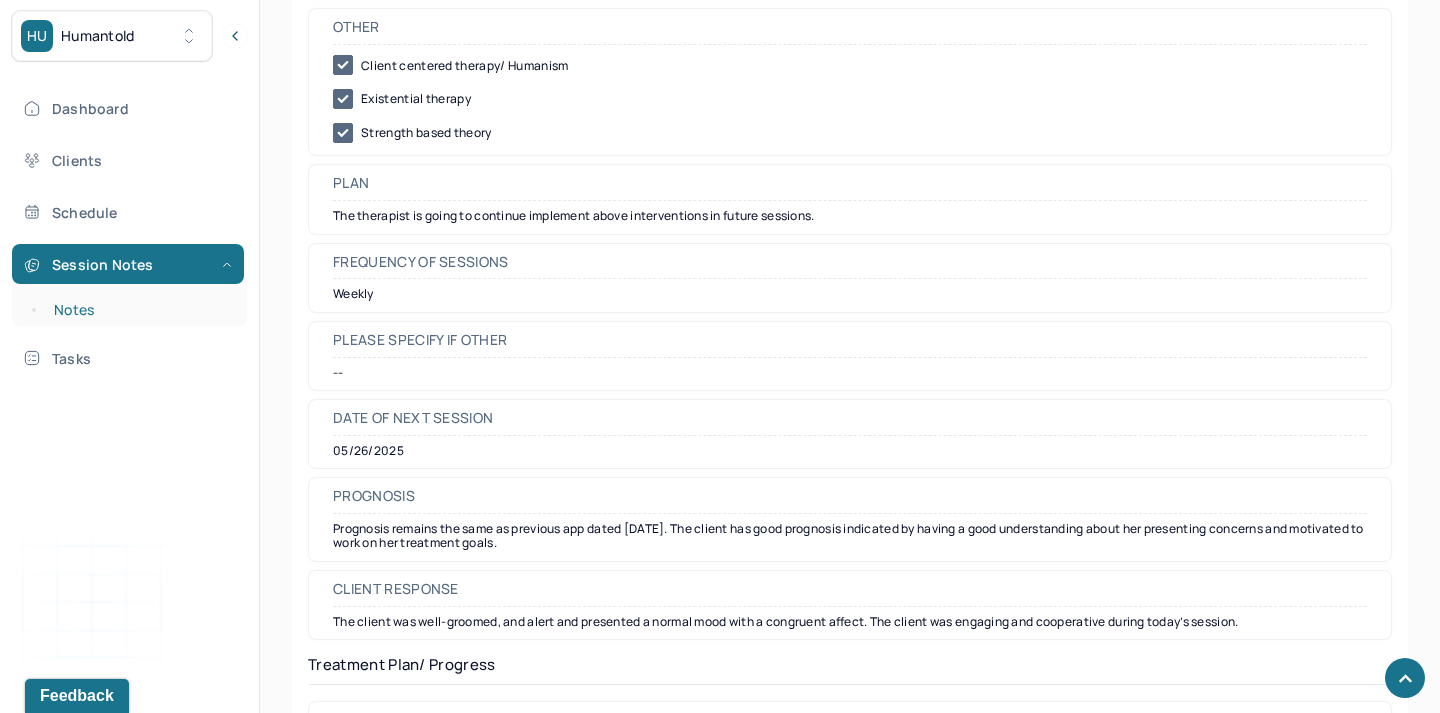 click on "Notes" at bounding box center [139, 310] 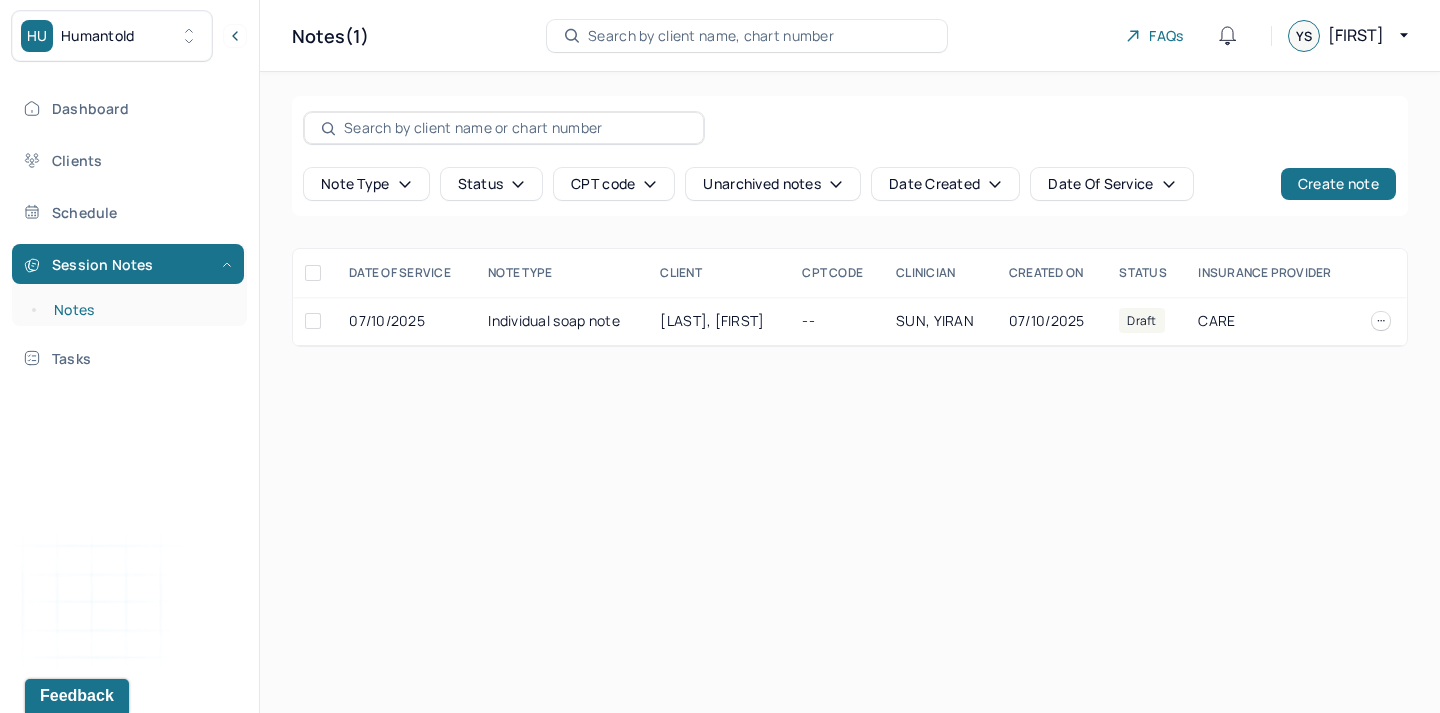 scroll, scrollTop: 0, scrollLeft: 0, axis: both 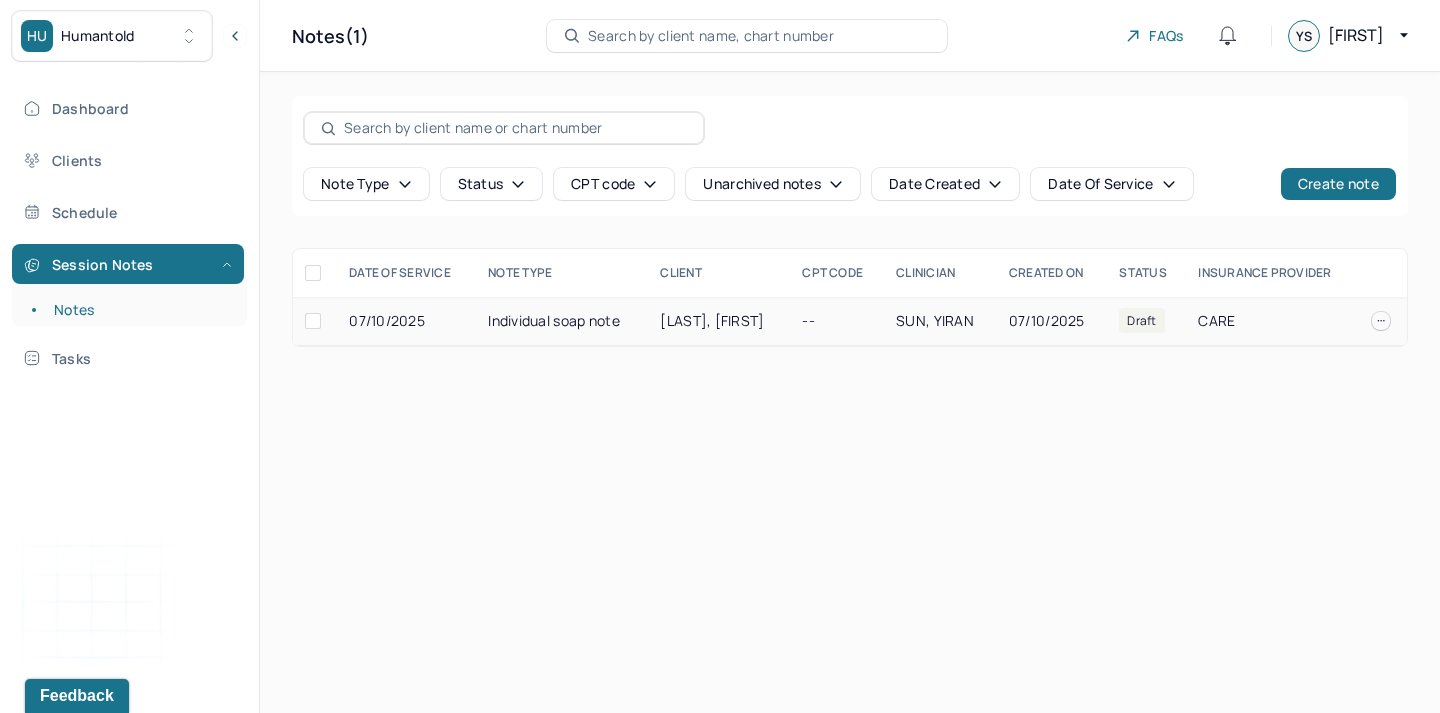 click on "Individual soap note" at bounding box center [562, 321] 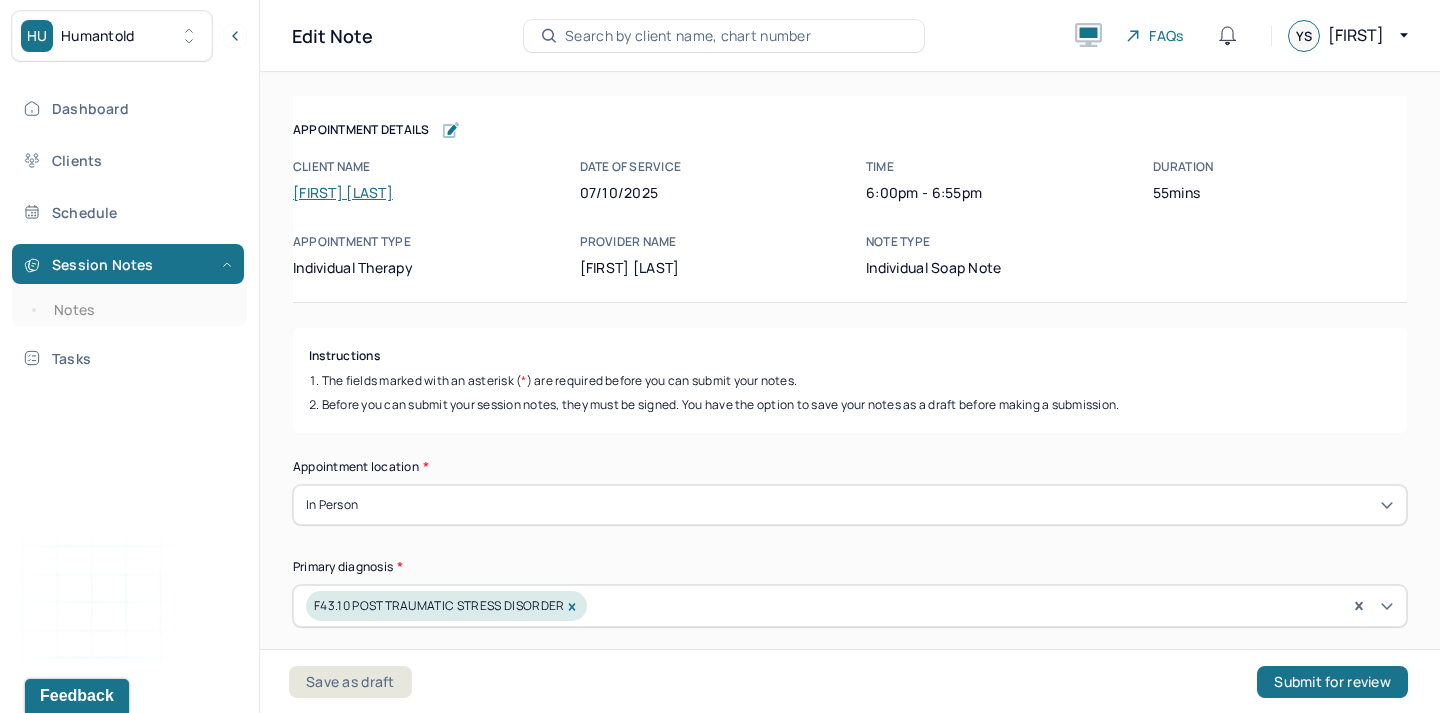 click on "[FIRST] [LAST]" at bounding box center (343, 192) 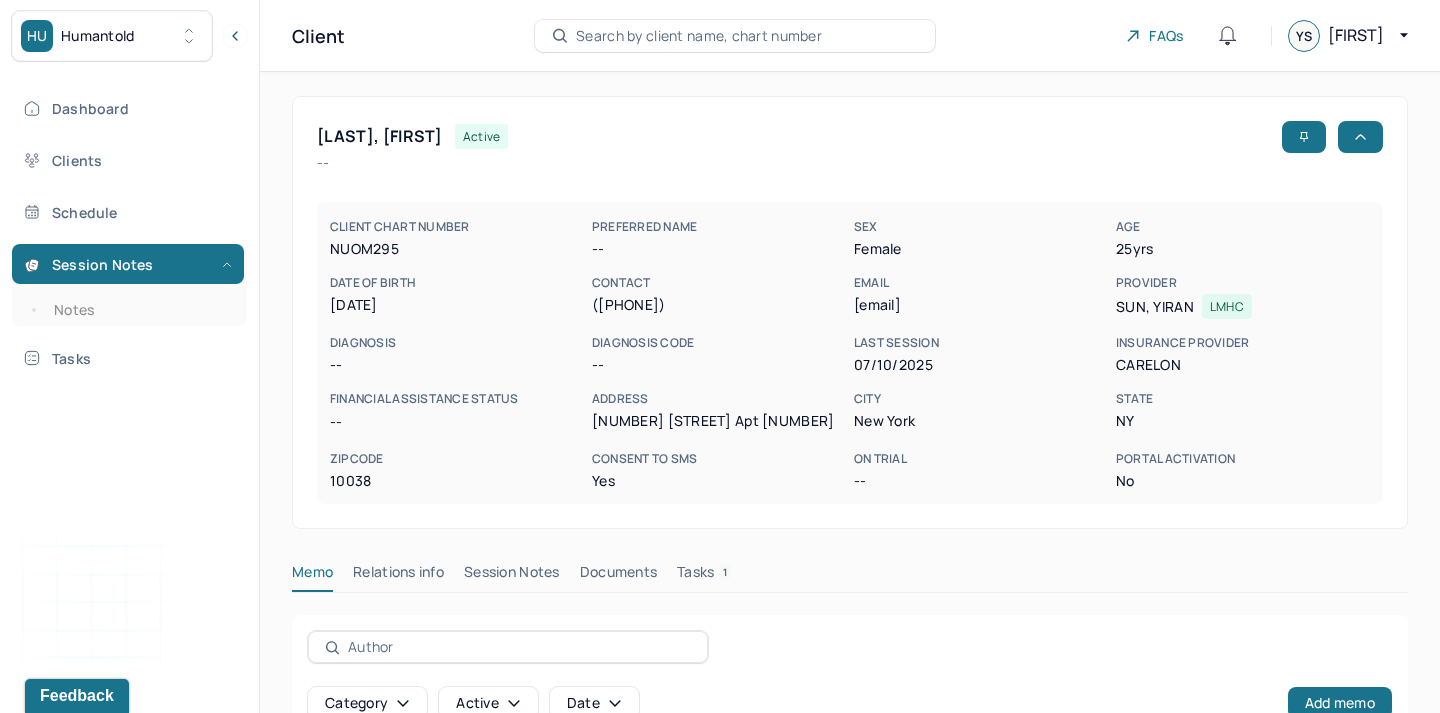 click on "10038" at bounding box center (457, 481) 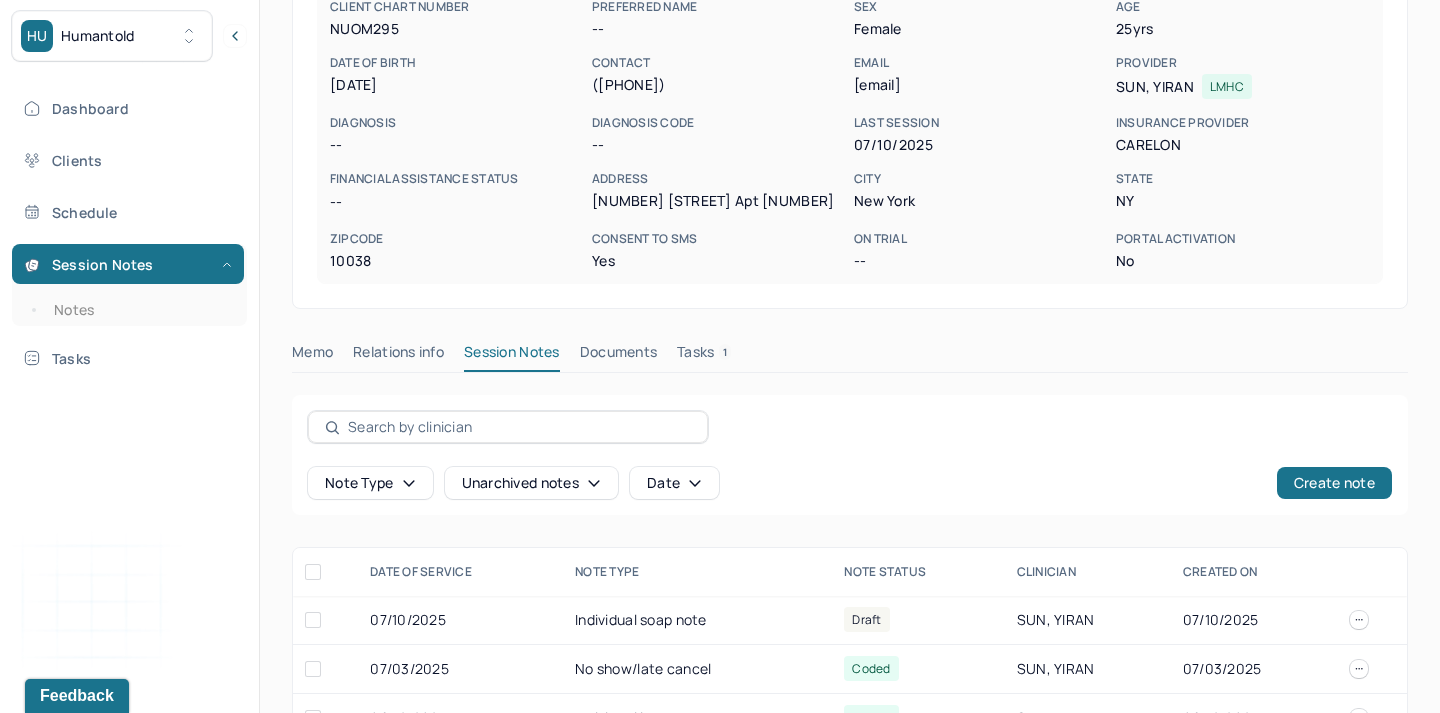 scroll, scrollTop: 275, scrollLeft: 0, axis: vertical 